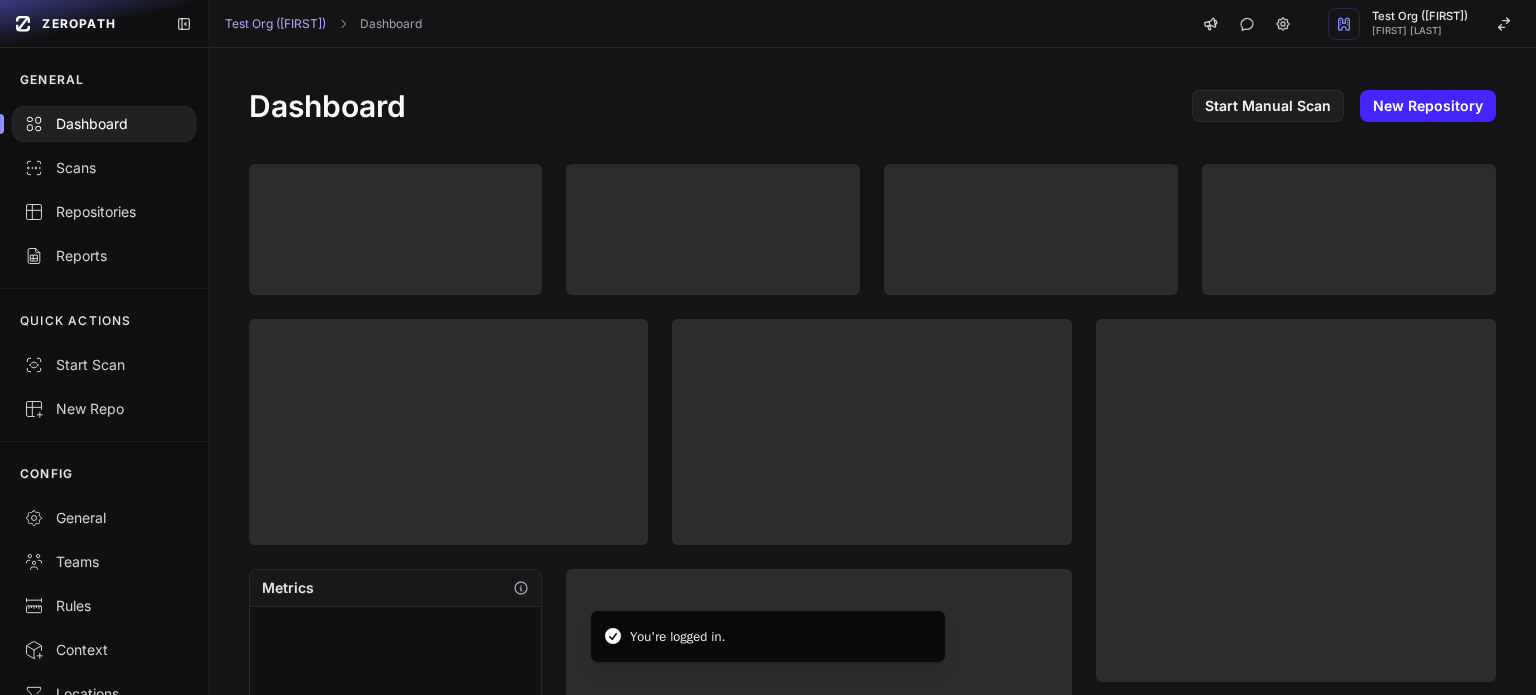 scroll, scrollTop: 0, scrollLeft: 0, axis: both 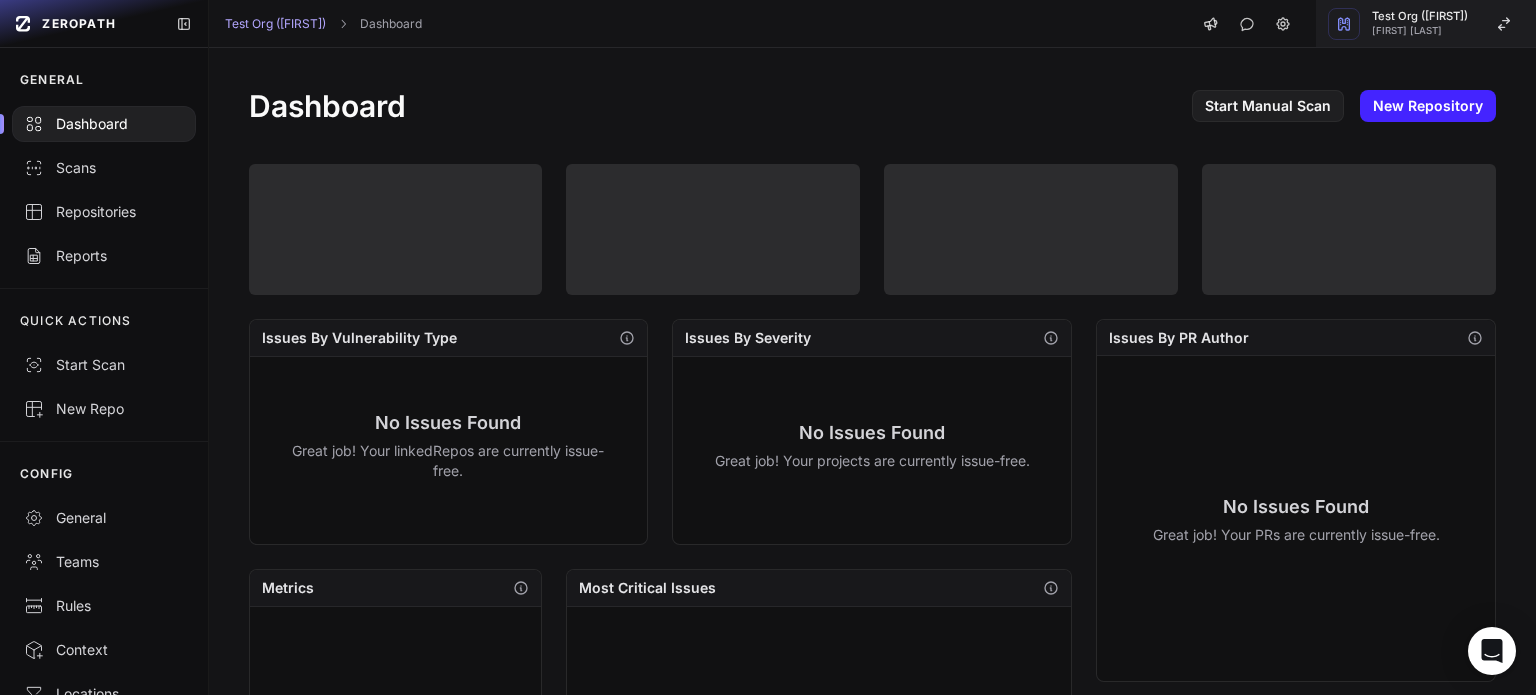 click on "[FIRST] [LAST]" at bounding box center (1420, 31) 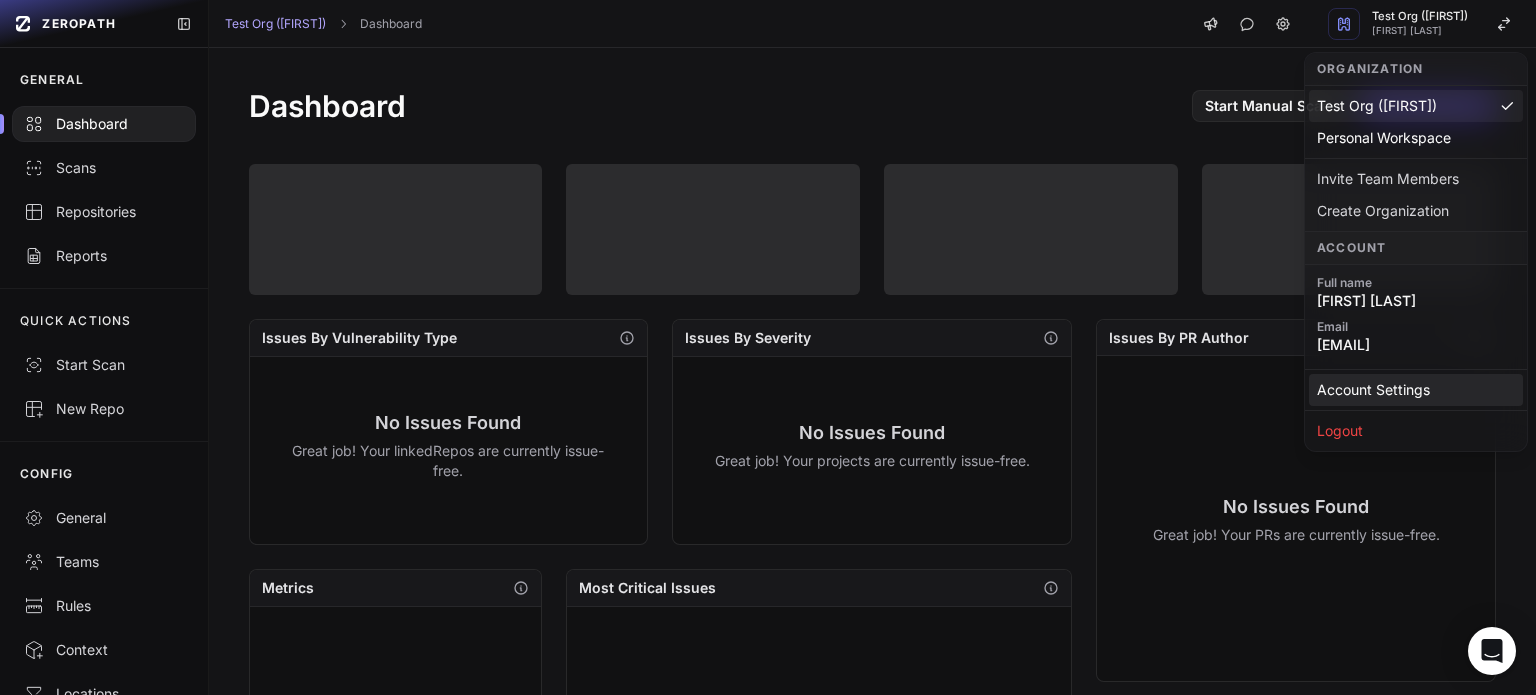 click on "Account Settings" at bounding box center (1416, 390) 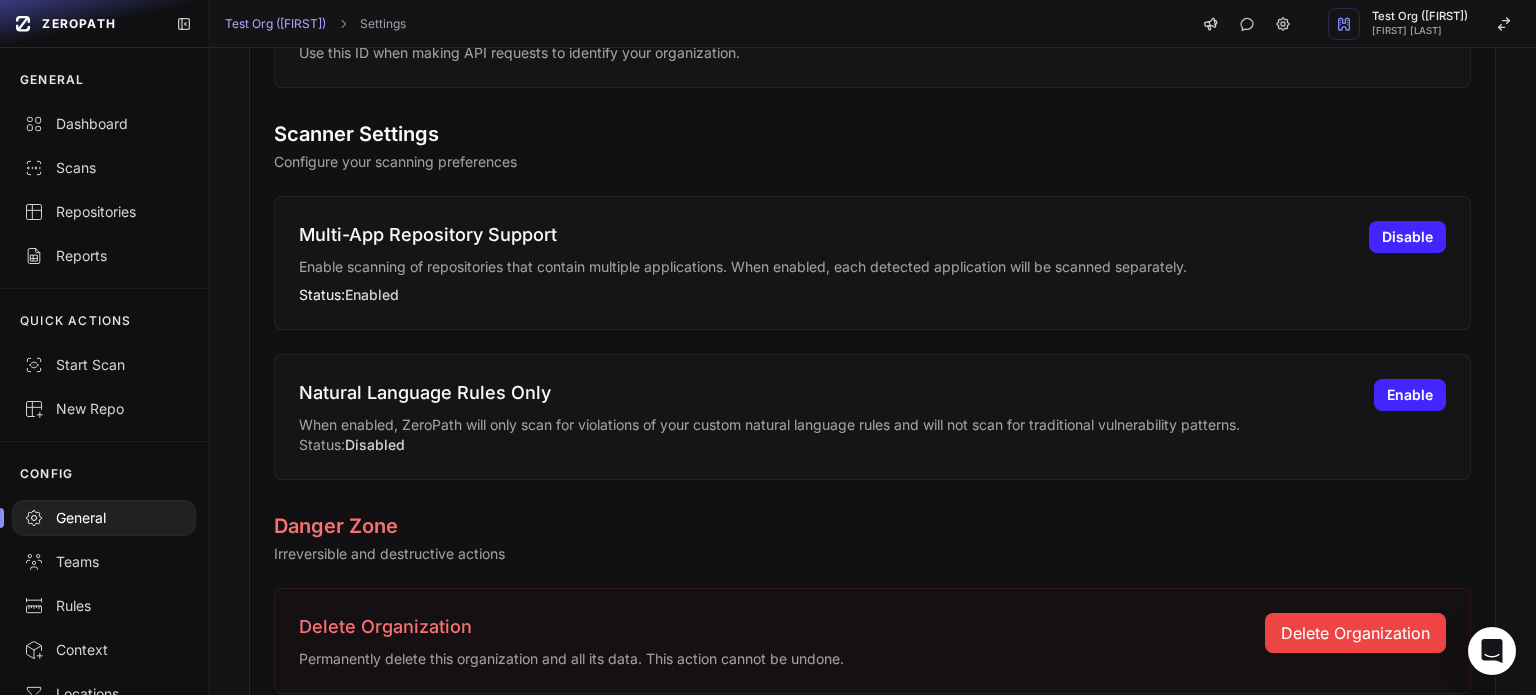 scroll, scrollTop: 1262, scrollLeft: 0, axis: vertical 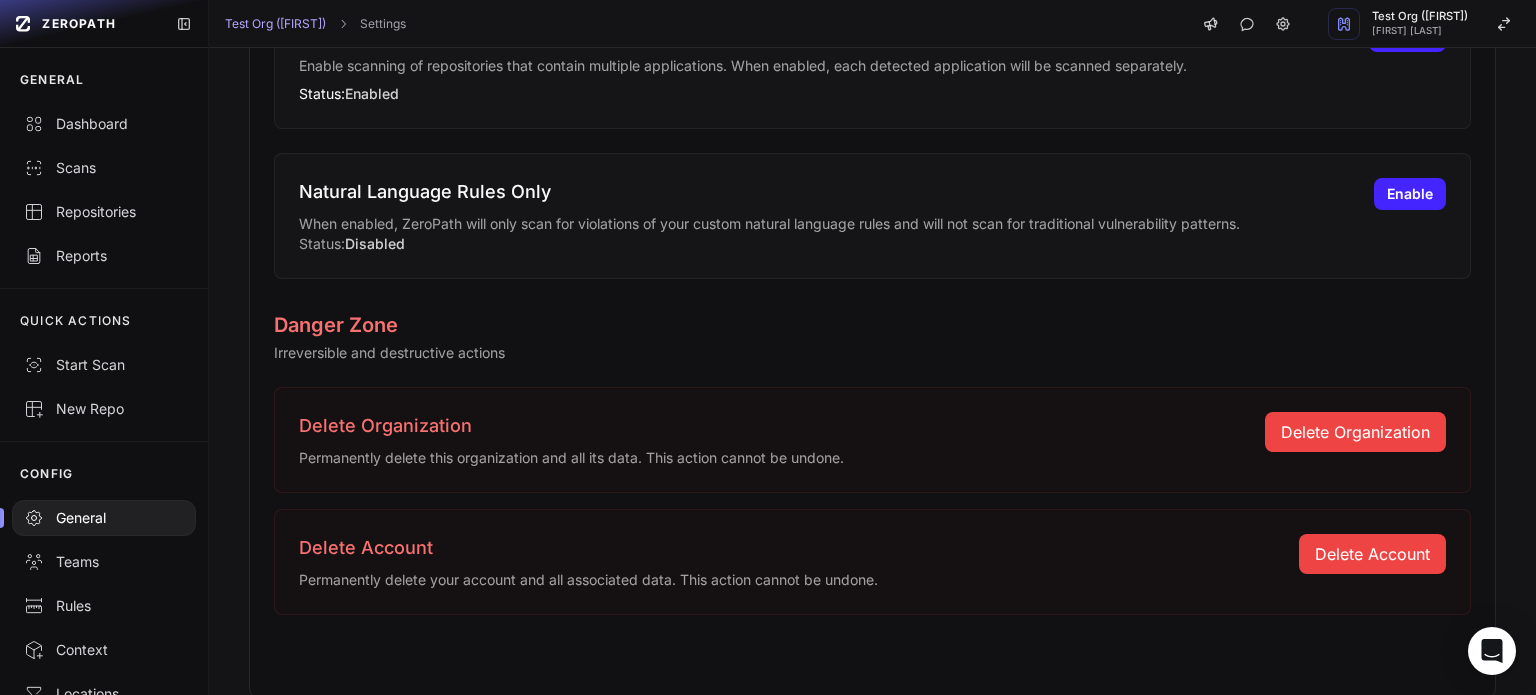 click on "Natural Language Rules Only   When enabled, ZeroPath will only scan for violations of your custom natural language
rules and will not scan for traditional vulnerability patterns.
Status:  Disabled     Enable" at bounding box center [872, 216] 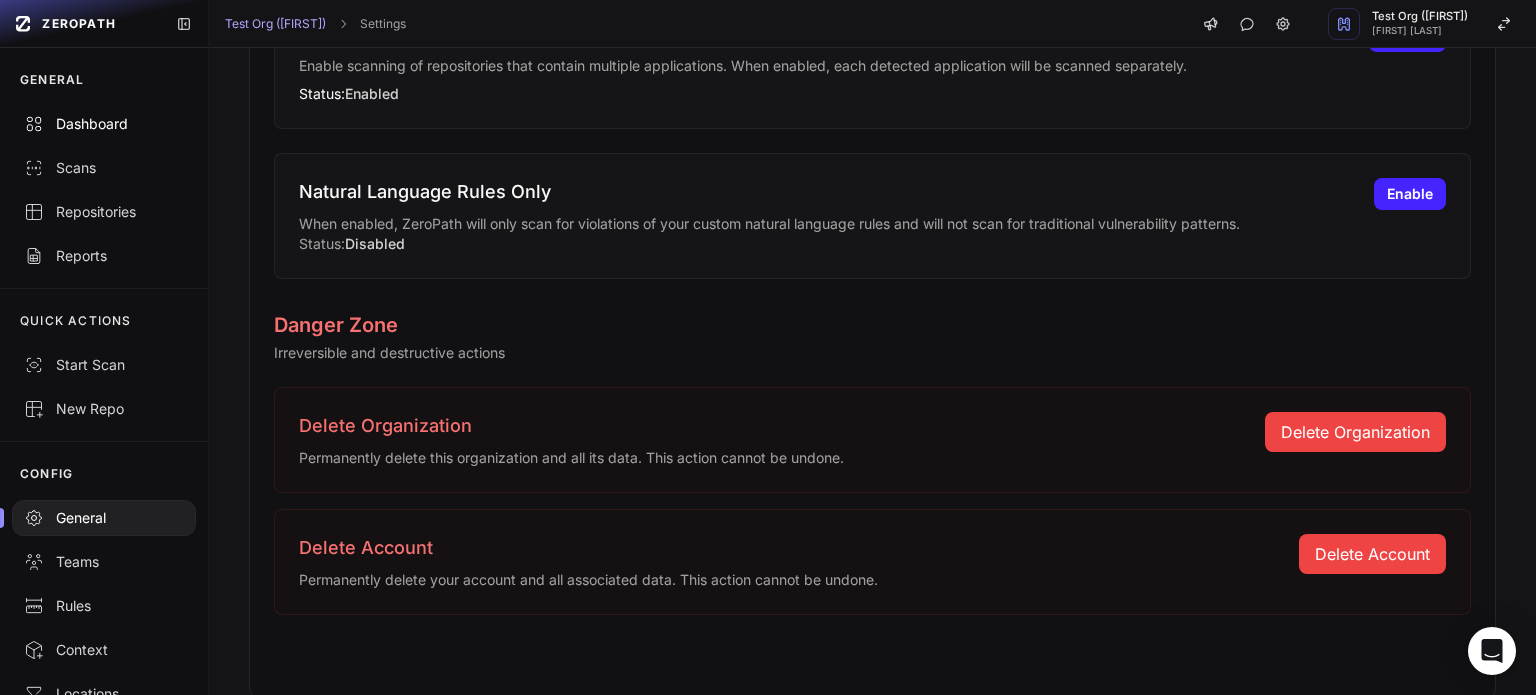 click on "Dashboard" at bounding box center (104, 124) 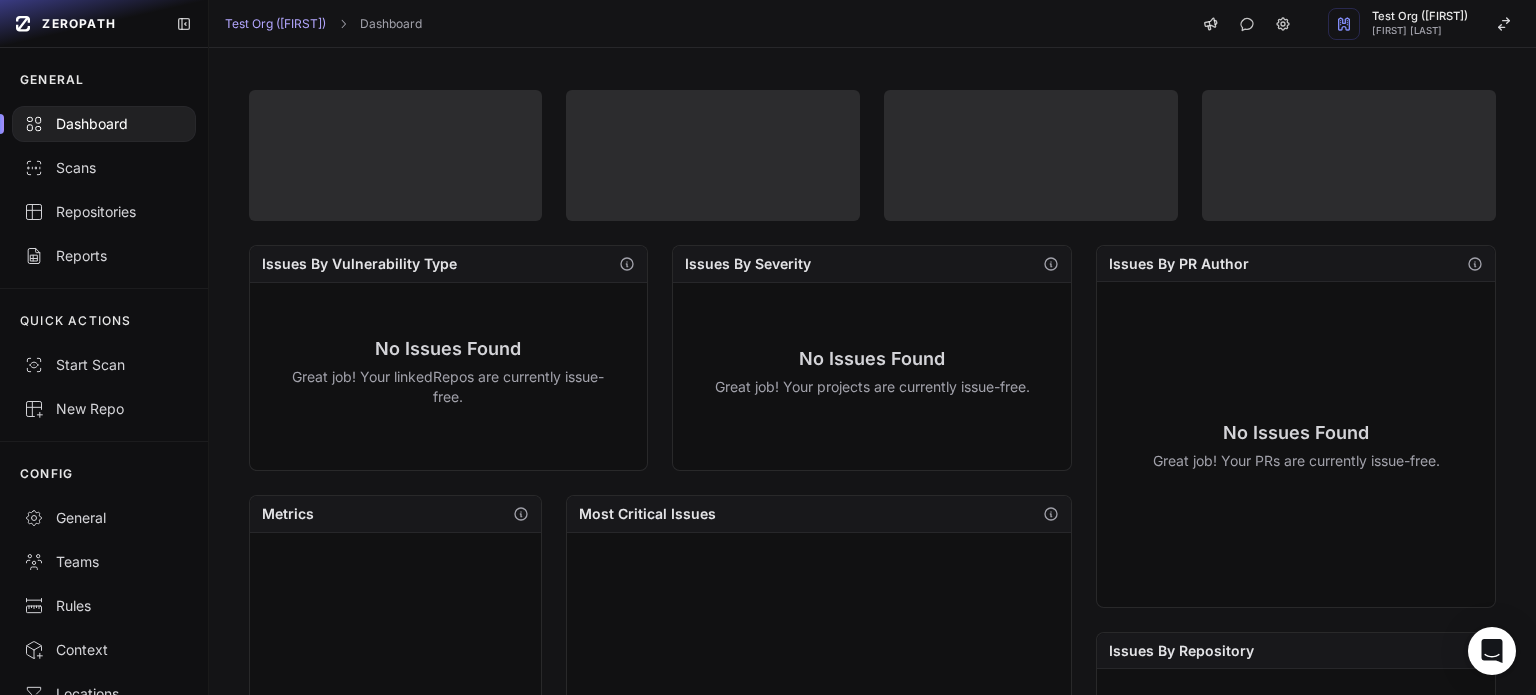 scroll, scrollTop: 0, scrollLeft: 0, axis: both 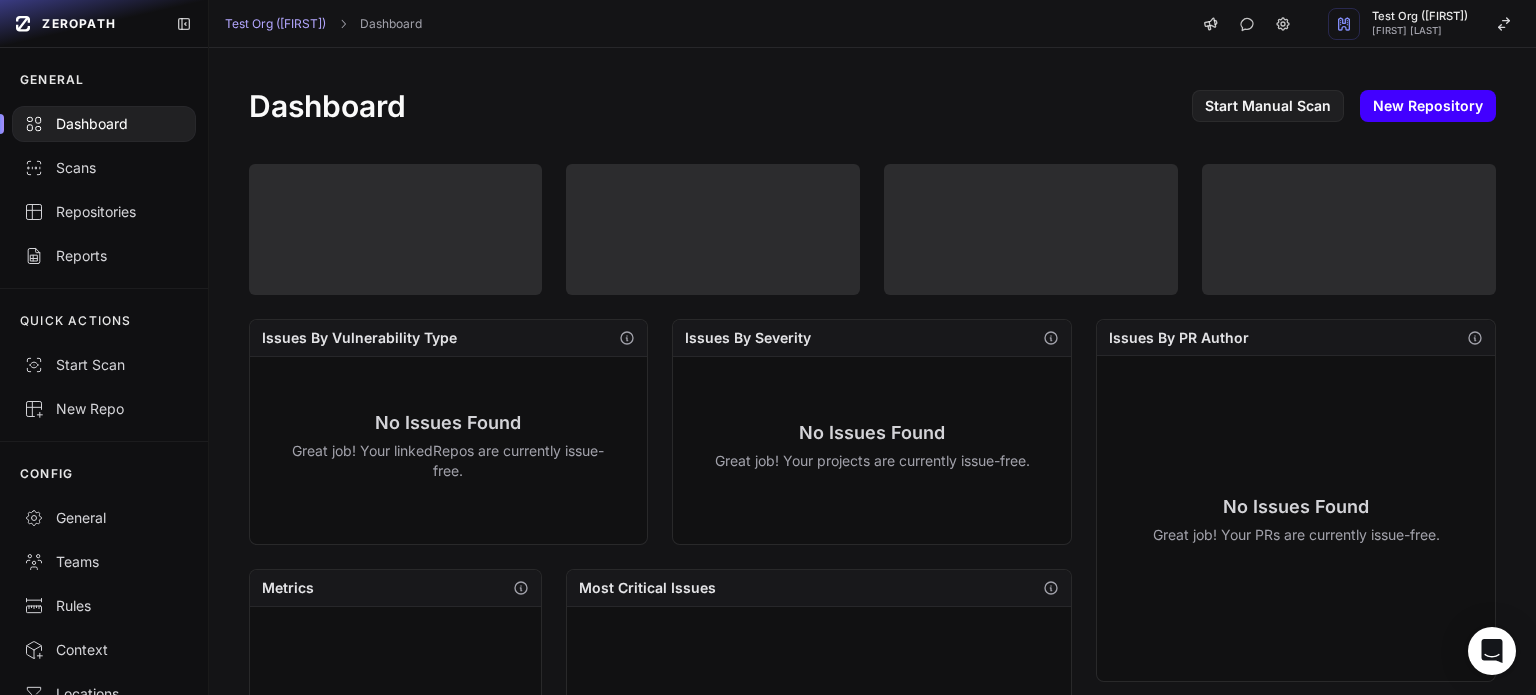 click on "New Repository" 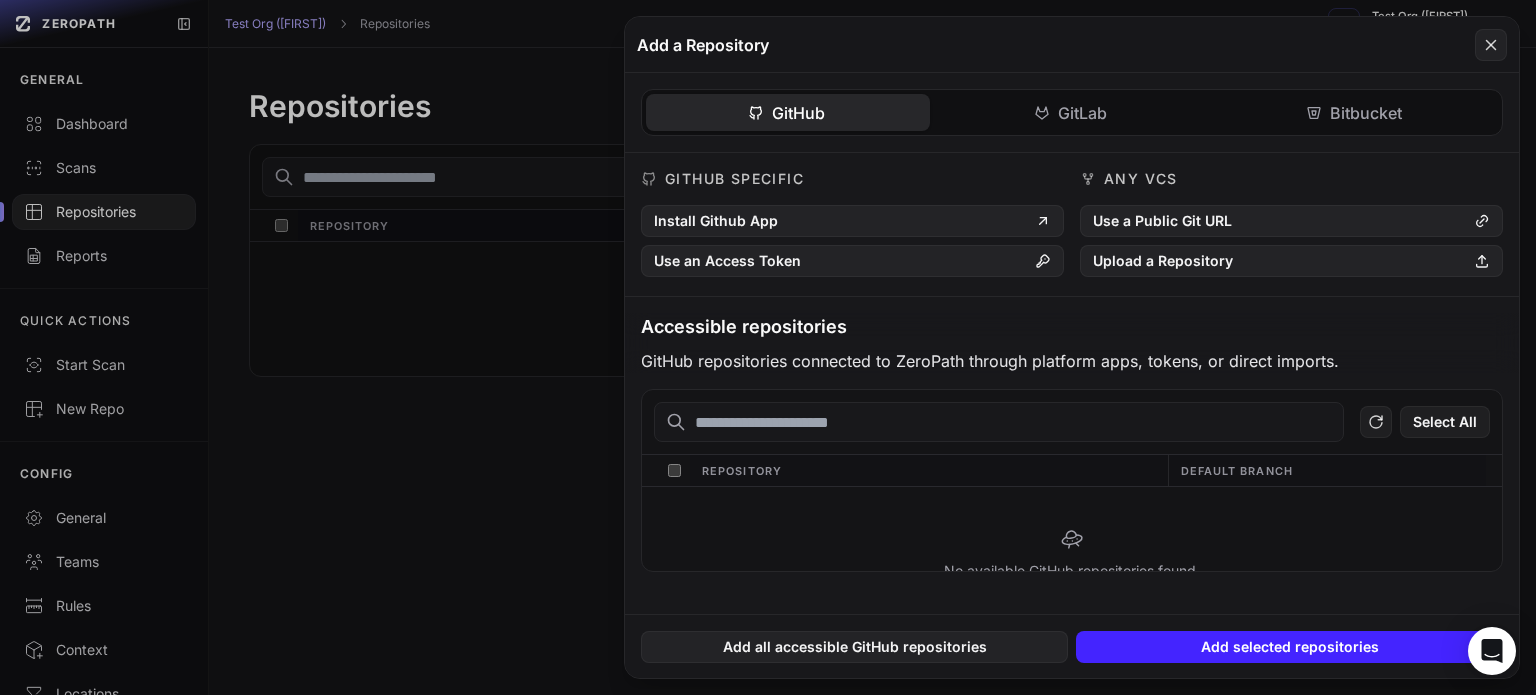 click at bounding box center [999, 422] 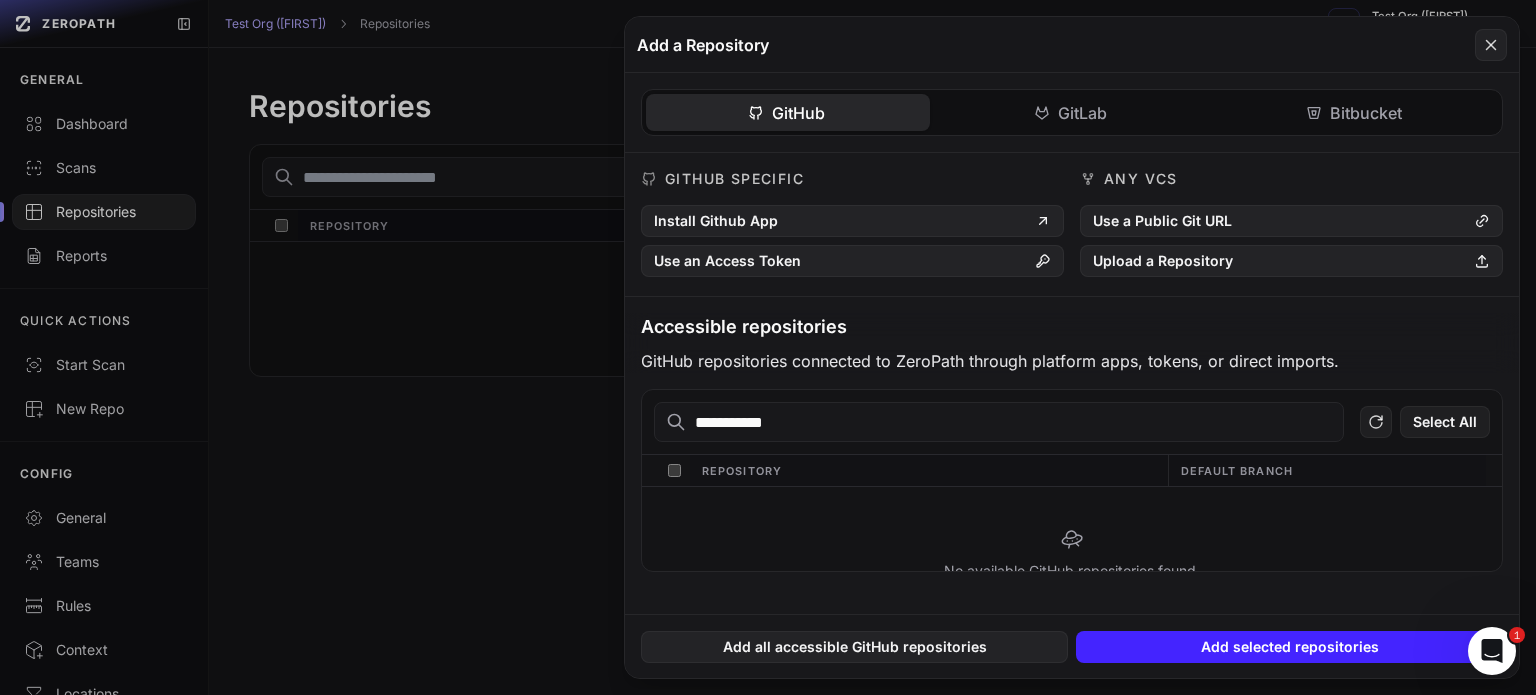 scroll, scrollTop: 0, scrollLeft: 0, axis: both 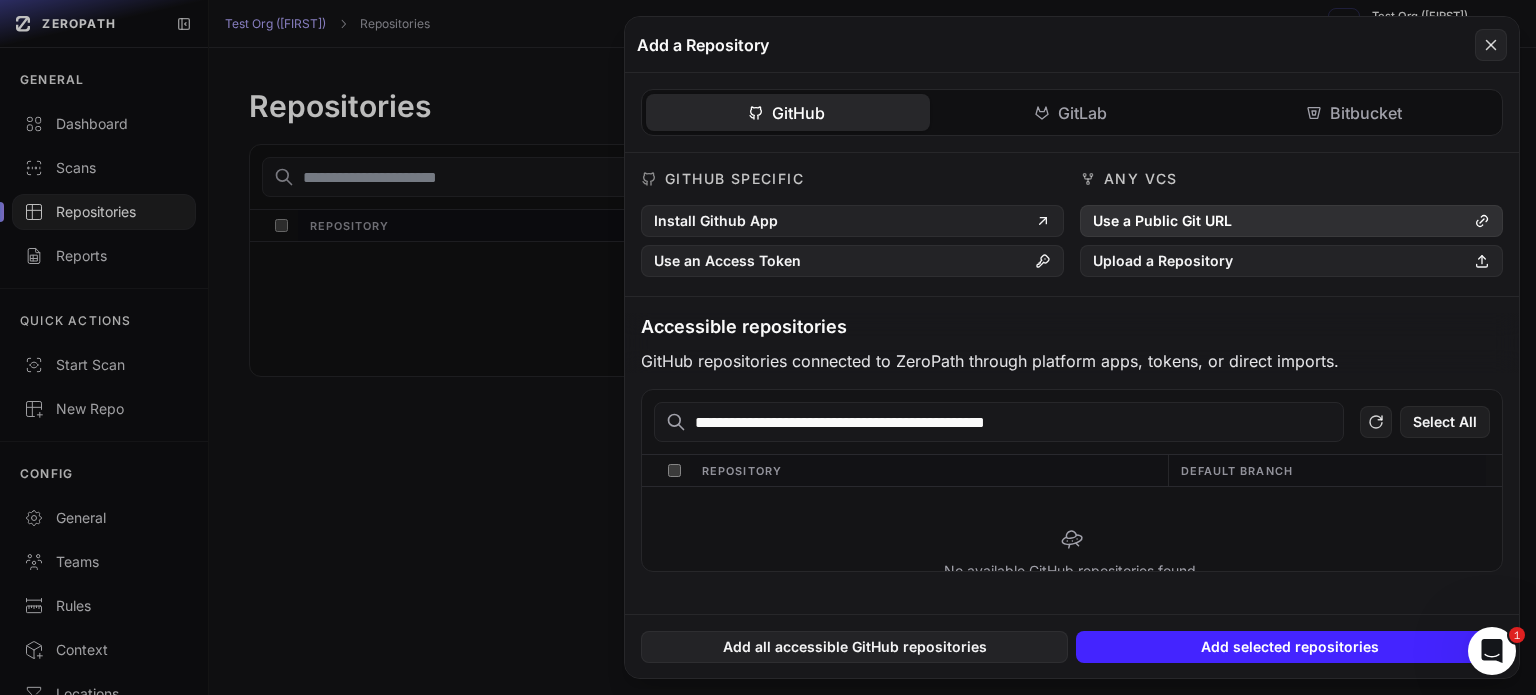 type on "**********" 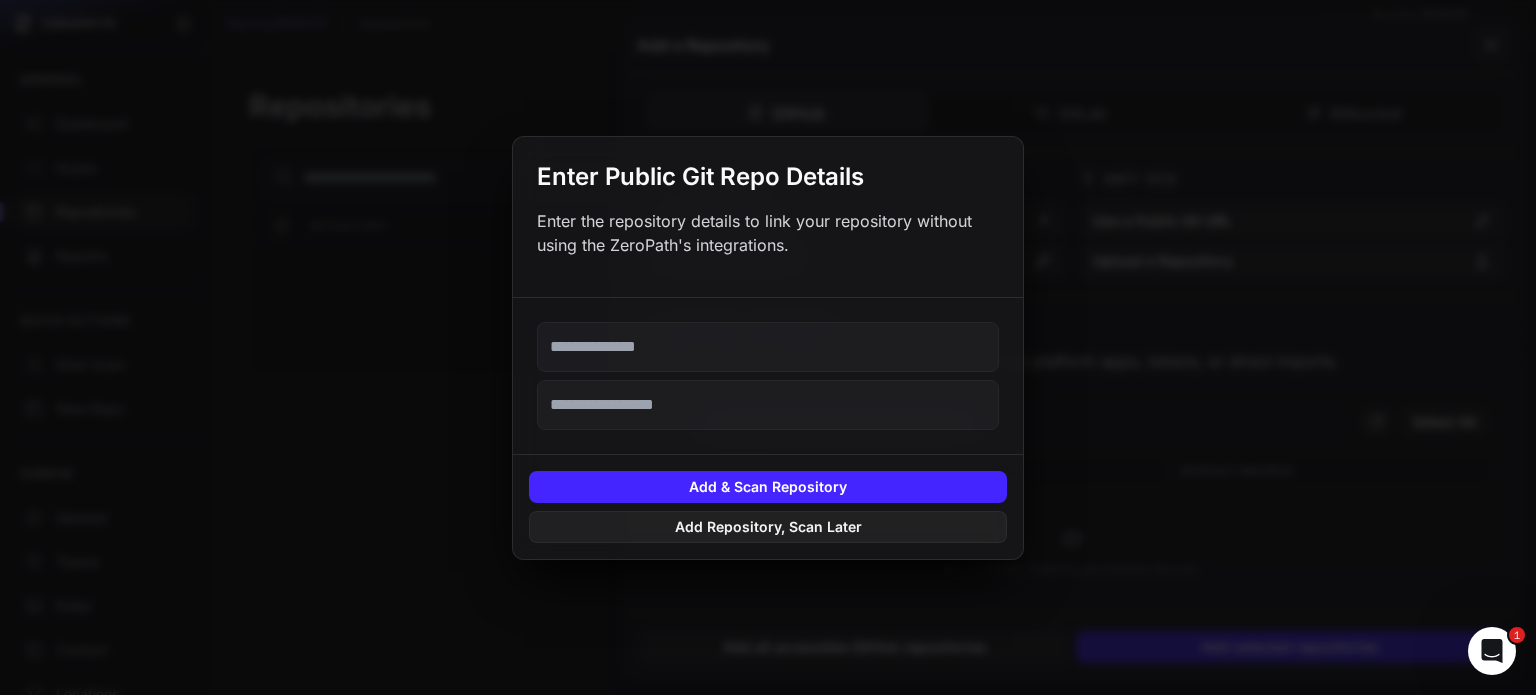click at bounding box center [768, 347] 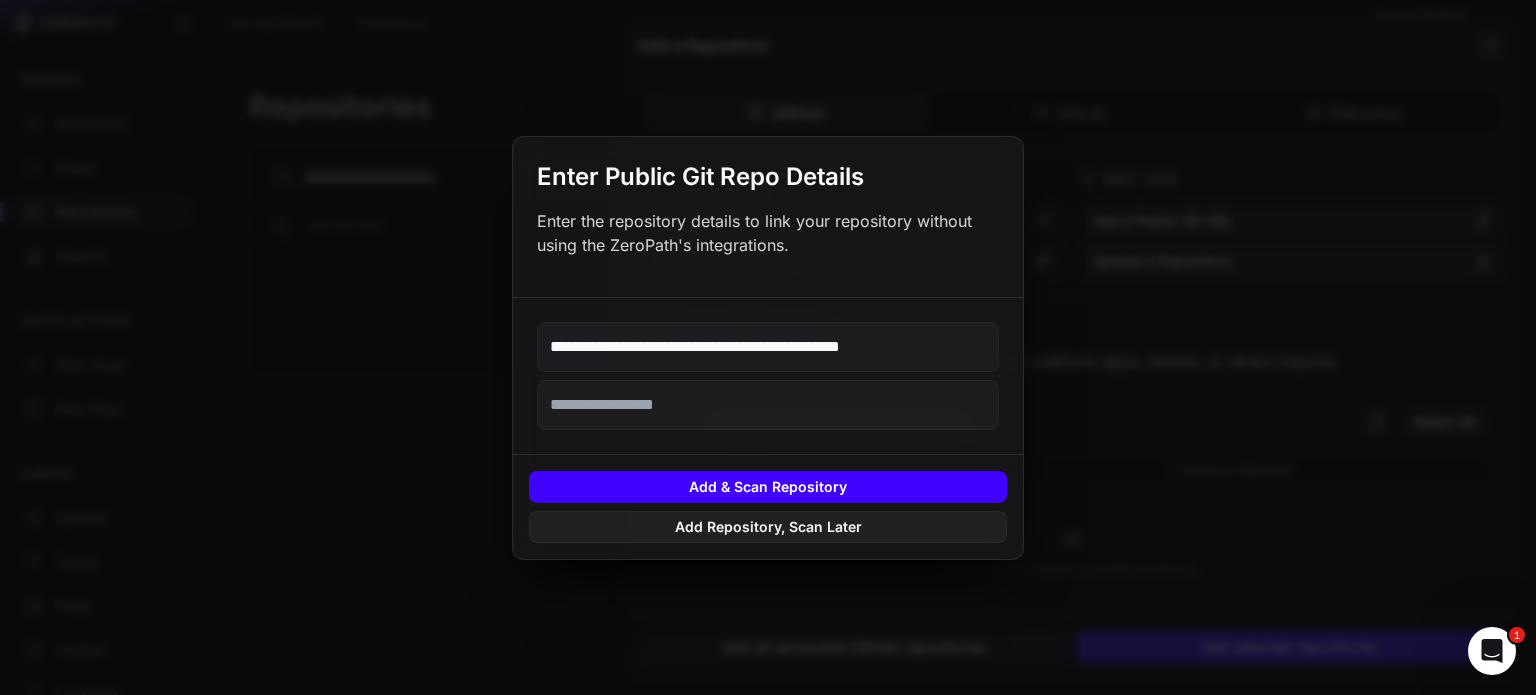 type on "**********" 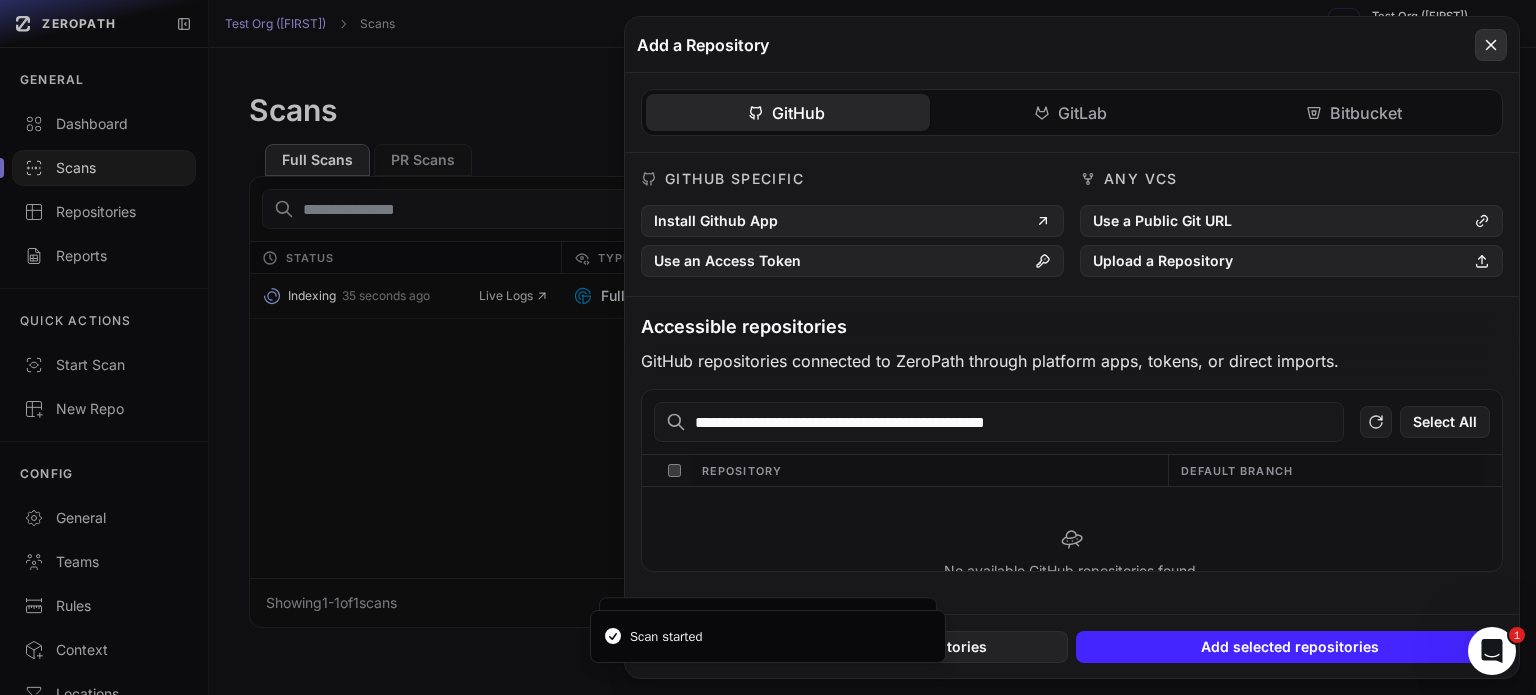 click 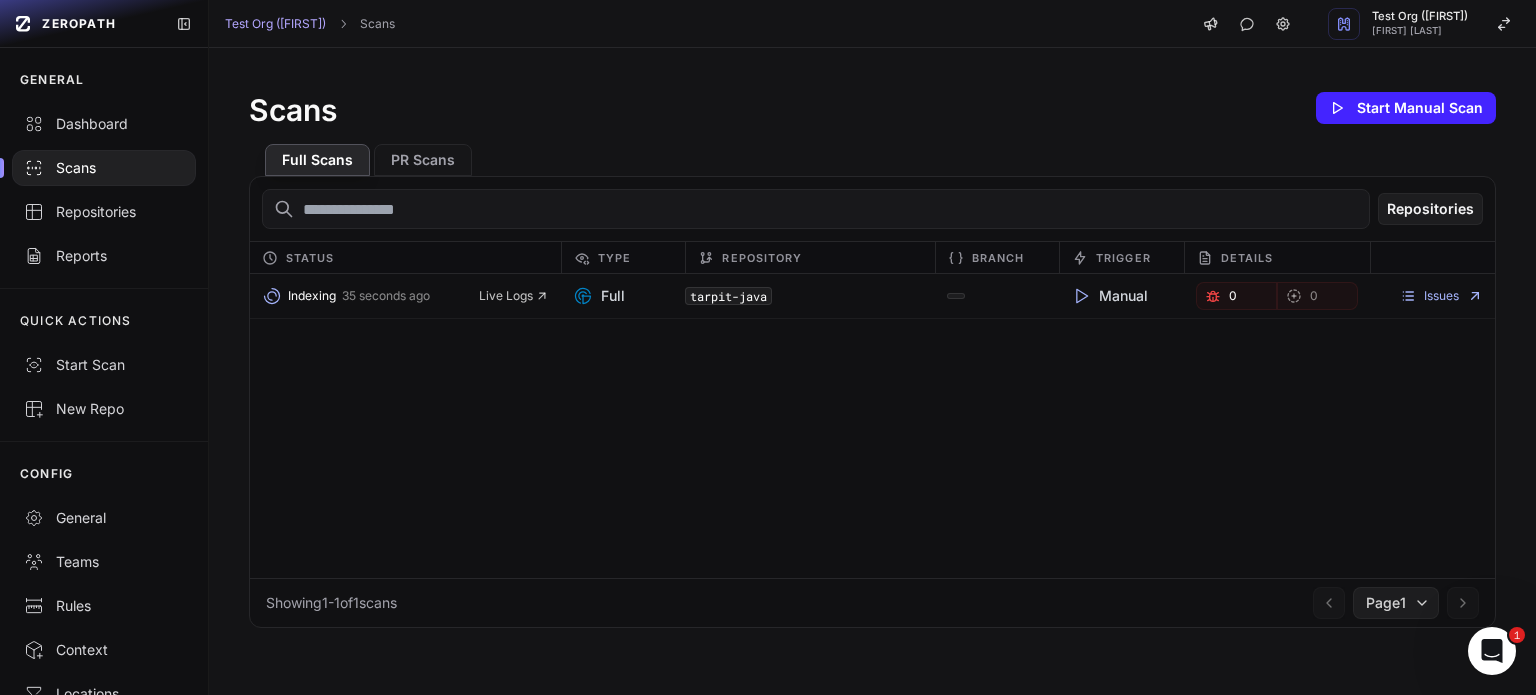 click on "Indexing   35 seconds ago     Live Logs         Full   tarpit-java       Manual     0       0
Issues" 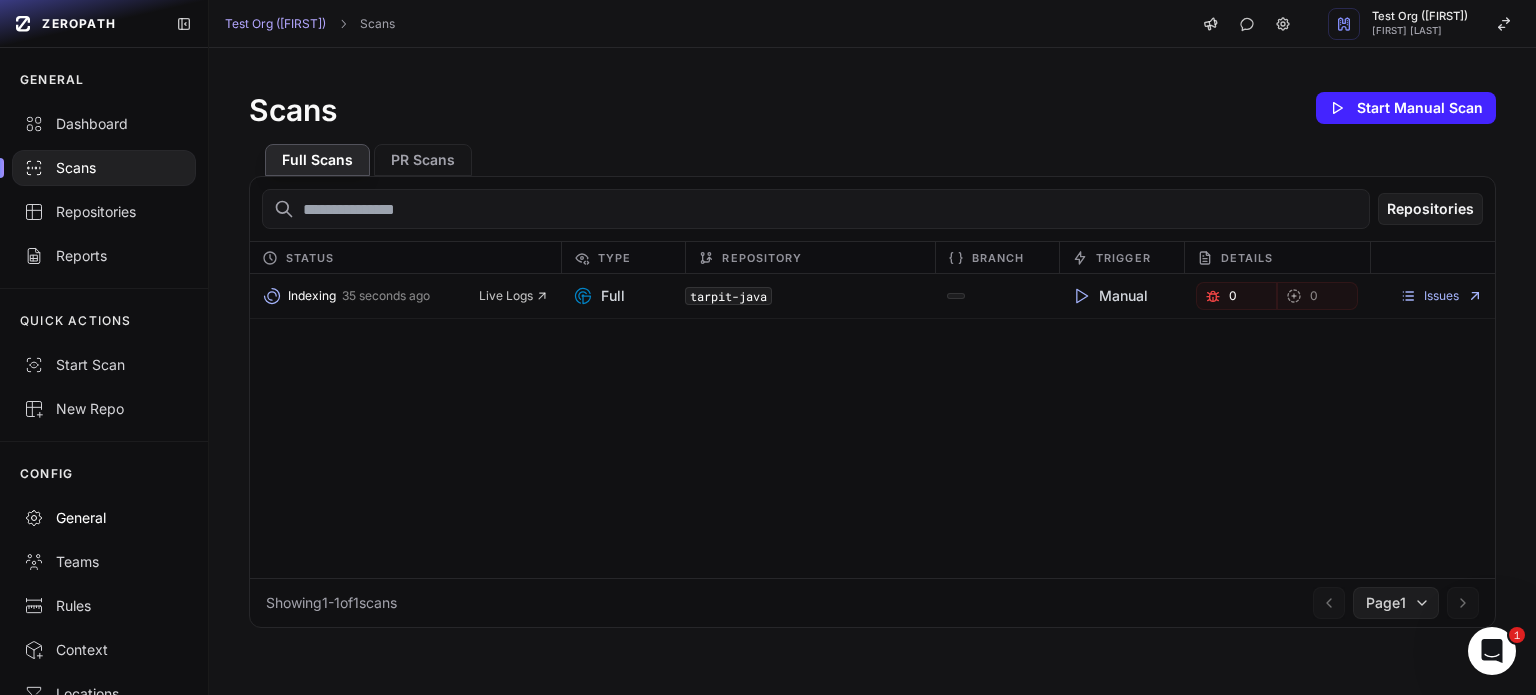 click on "General" at bounding box center (104, 518) 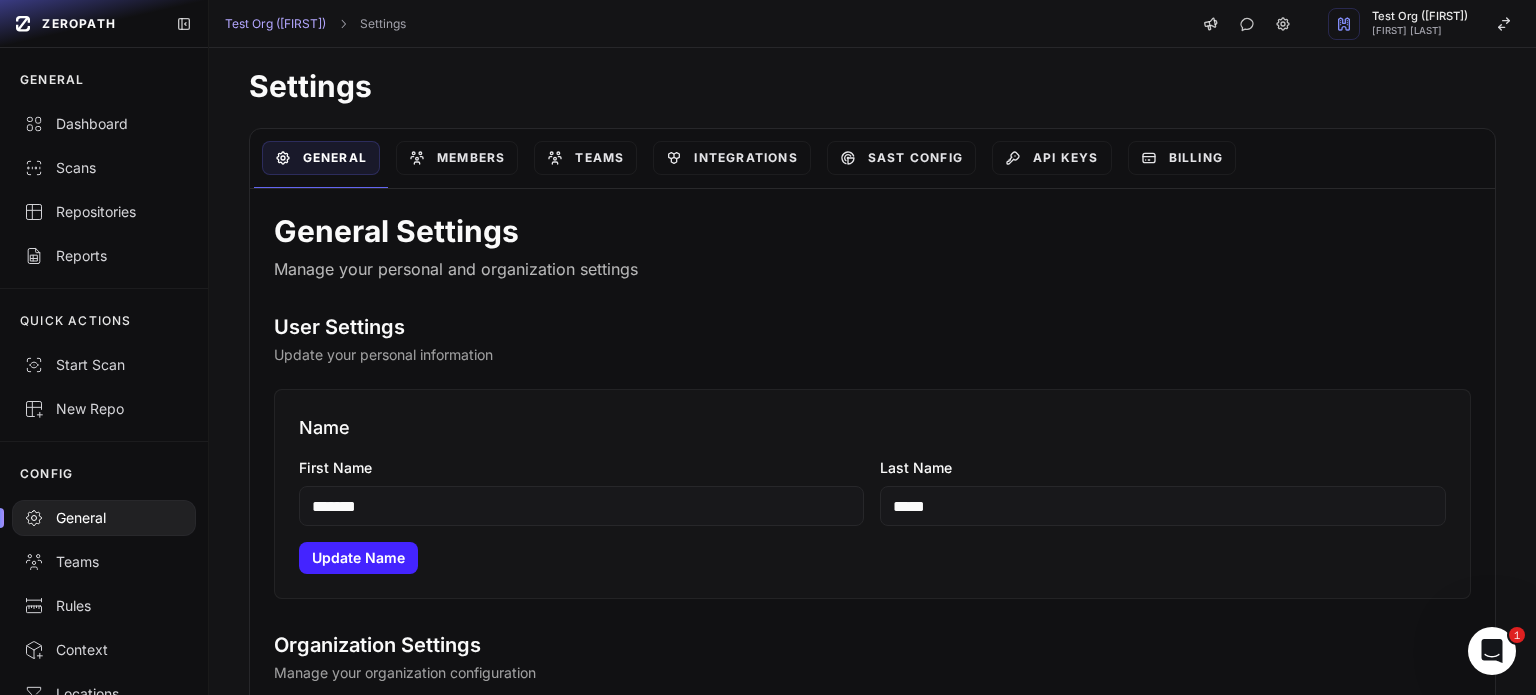 scroll, scrollTop: 14, scrollLeft: 0, axis: vertical 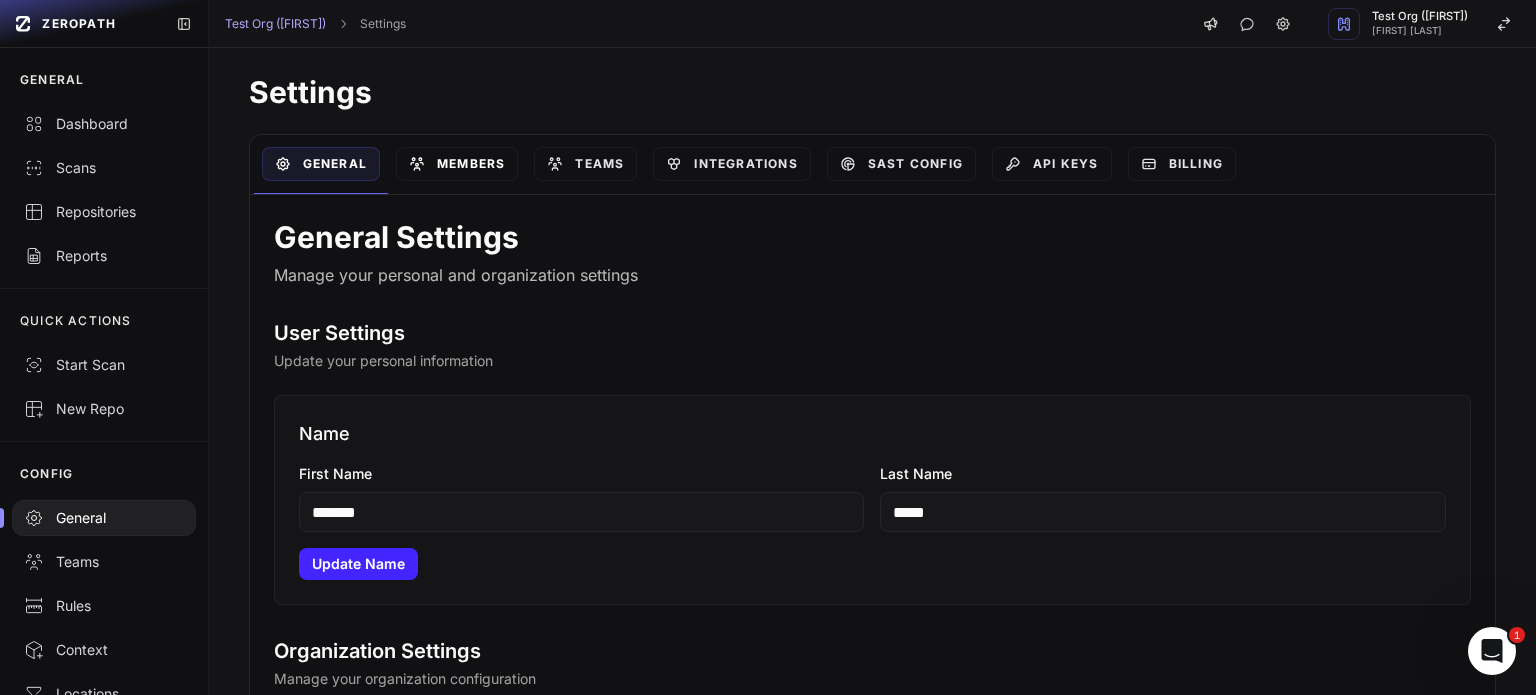 click on "Members" at bounding box center [457, 164] 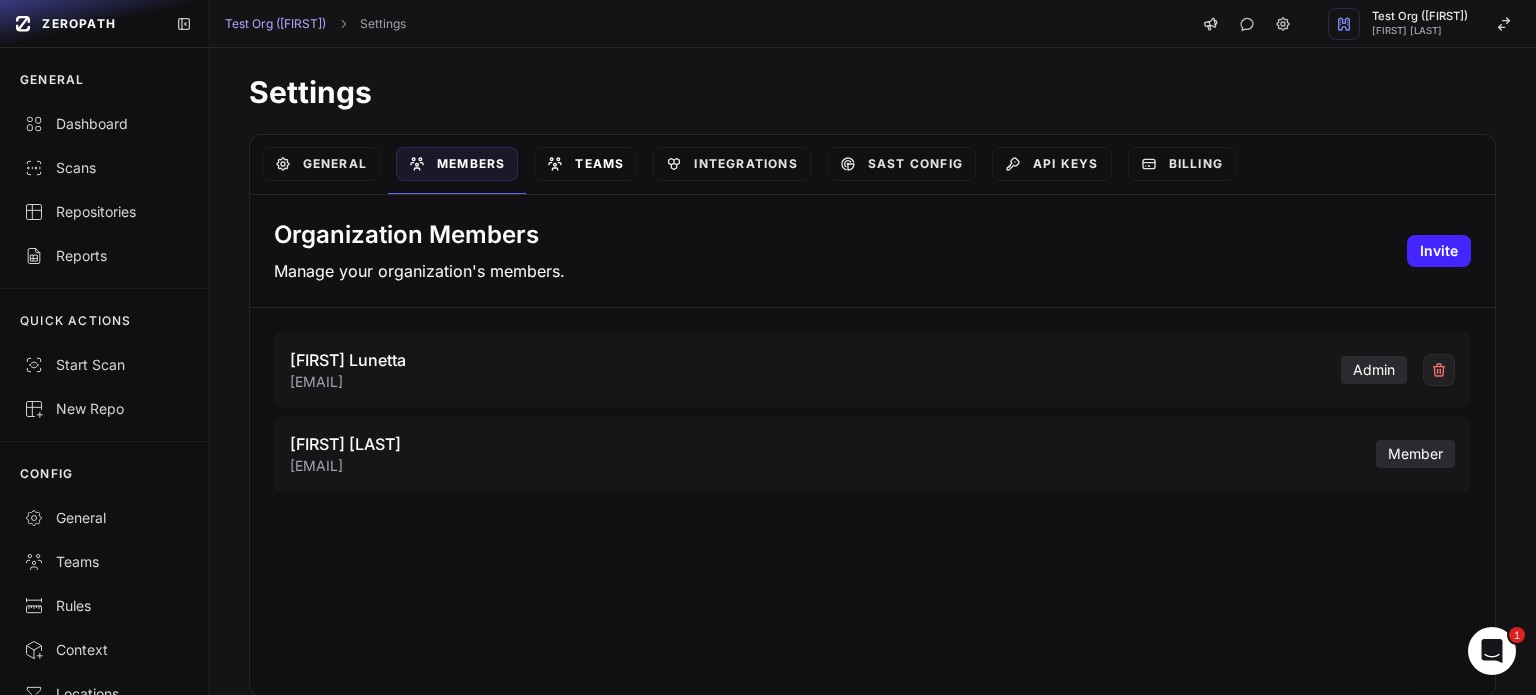 click on "Teams" at bounding box center (585, 164) 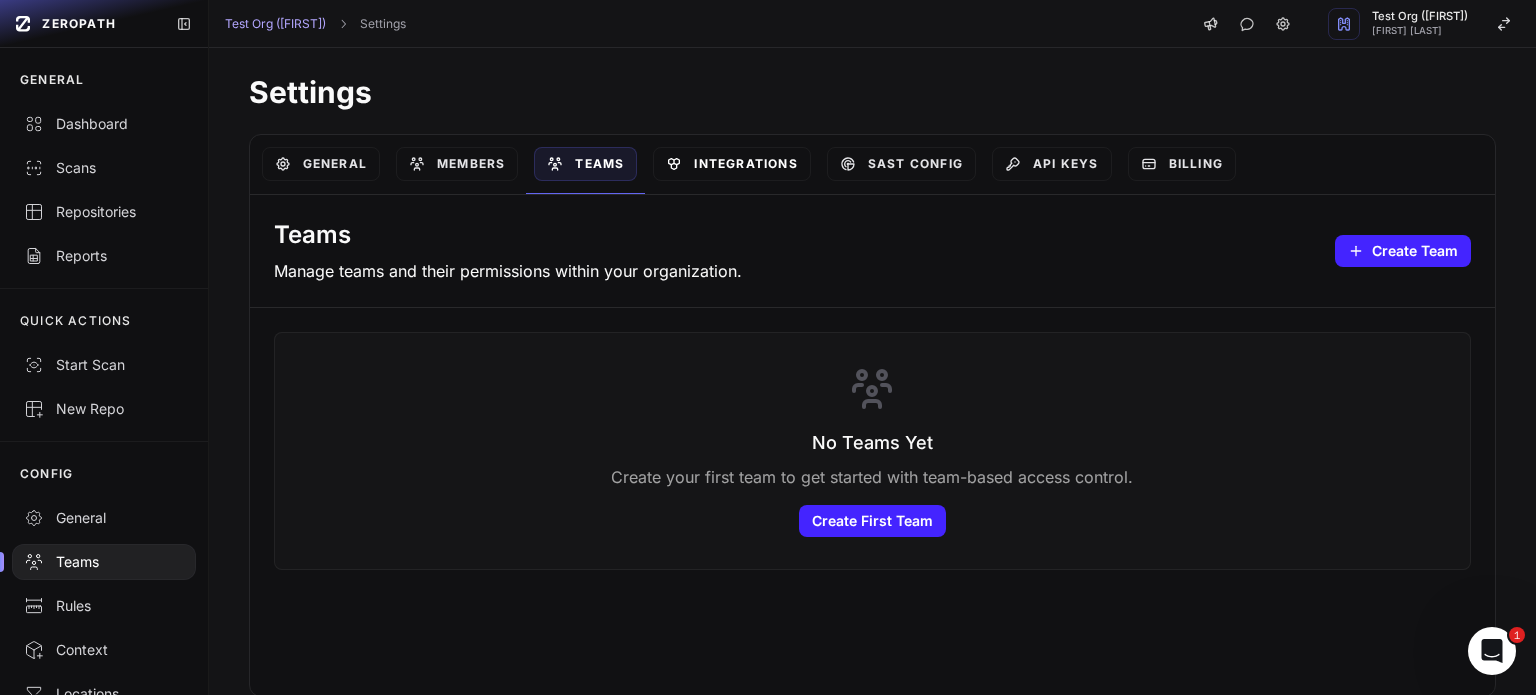 click on "Integrations" at bounding box center [731, 164] 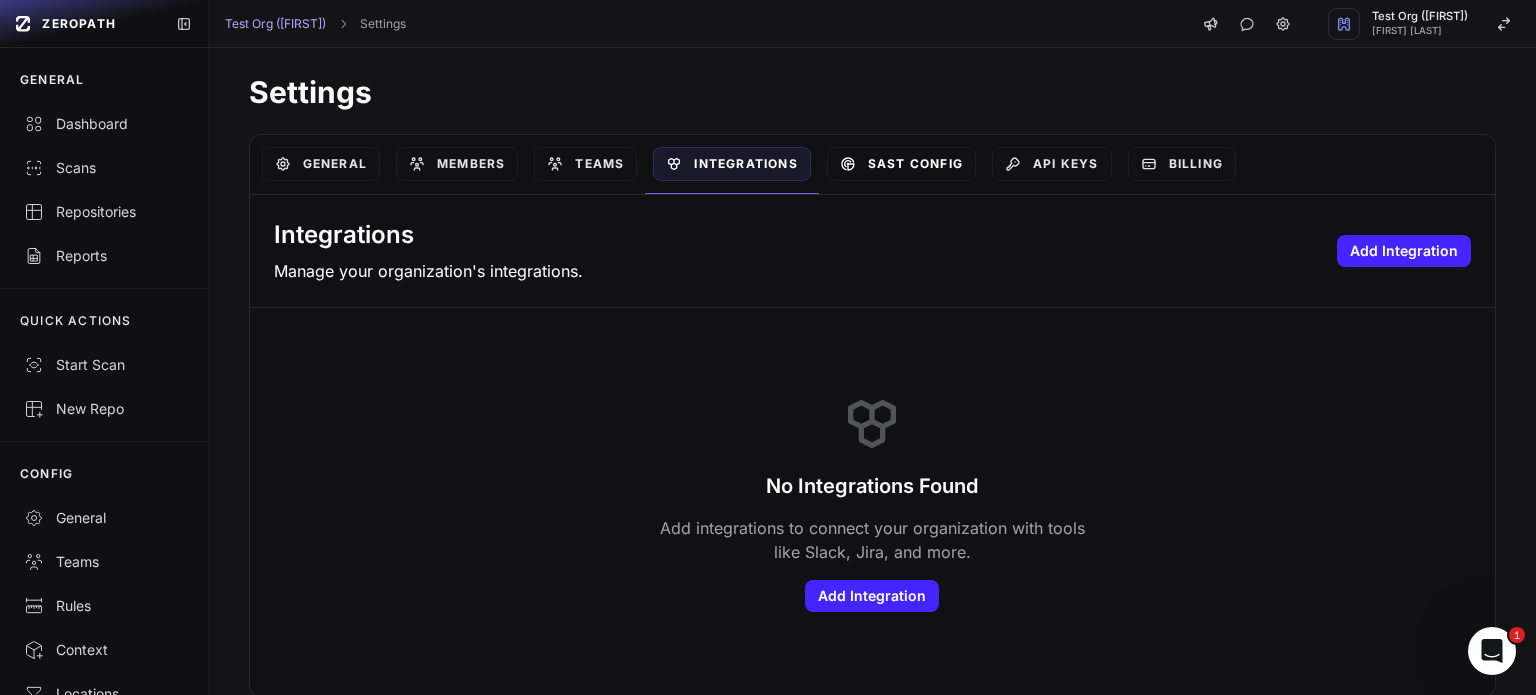 click 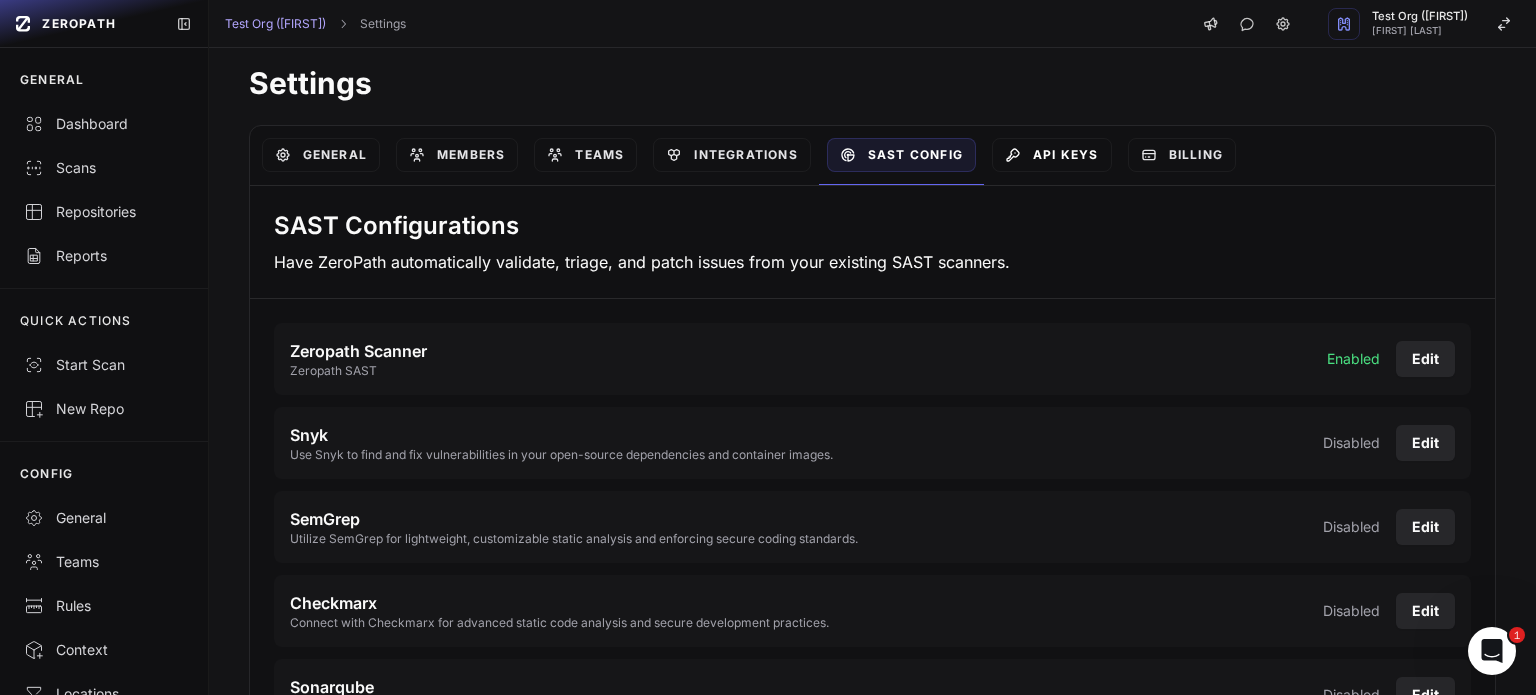 click on "API Keys" at bounding box center [1052, 155] 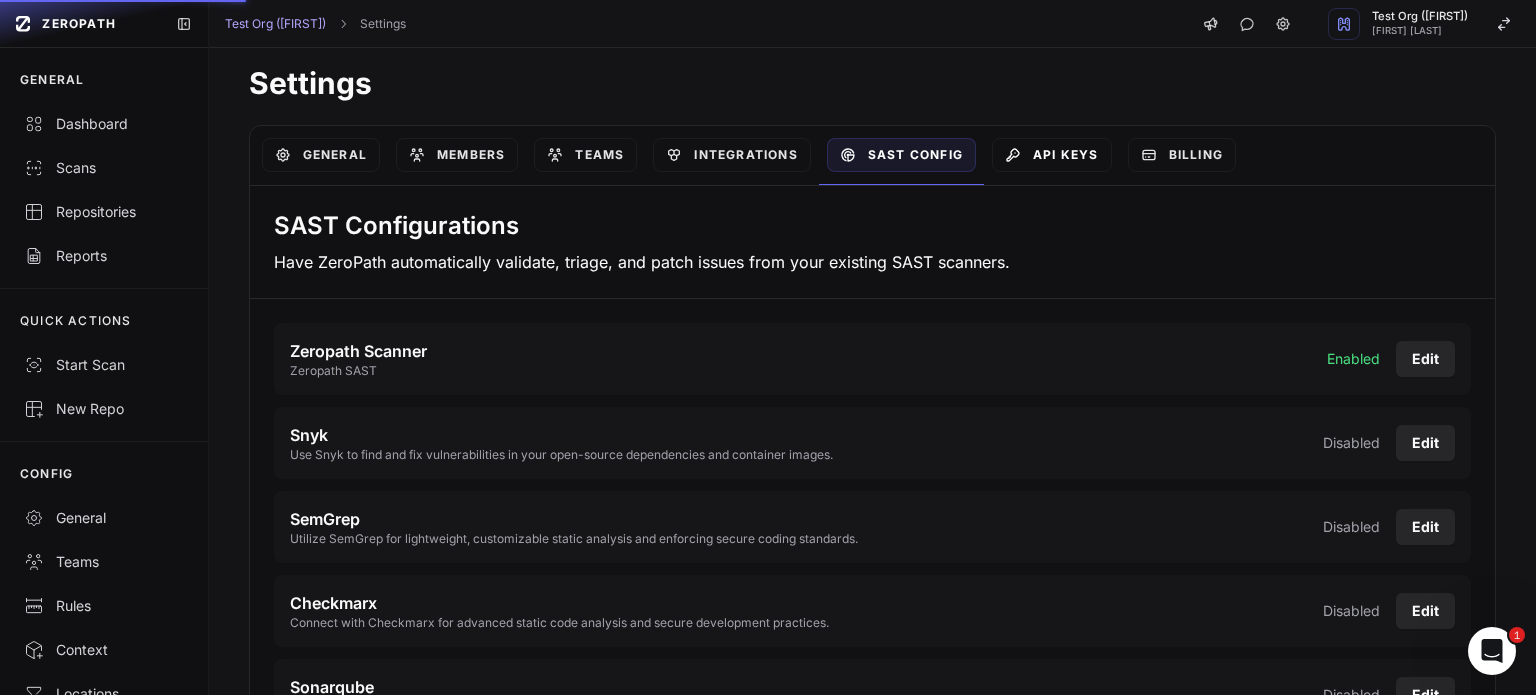 scroll, scrollTop: 14, scrollLeft: 0, axis: vertical 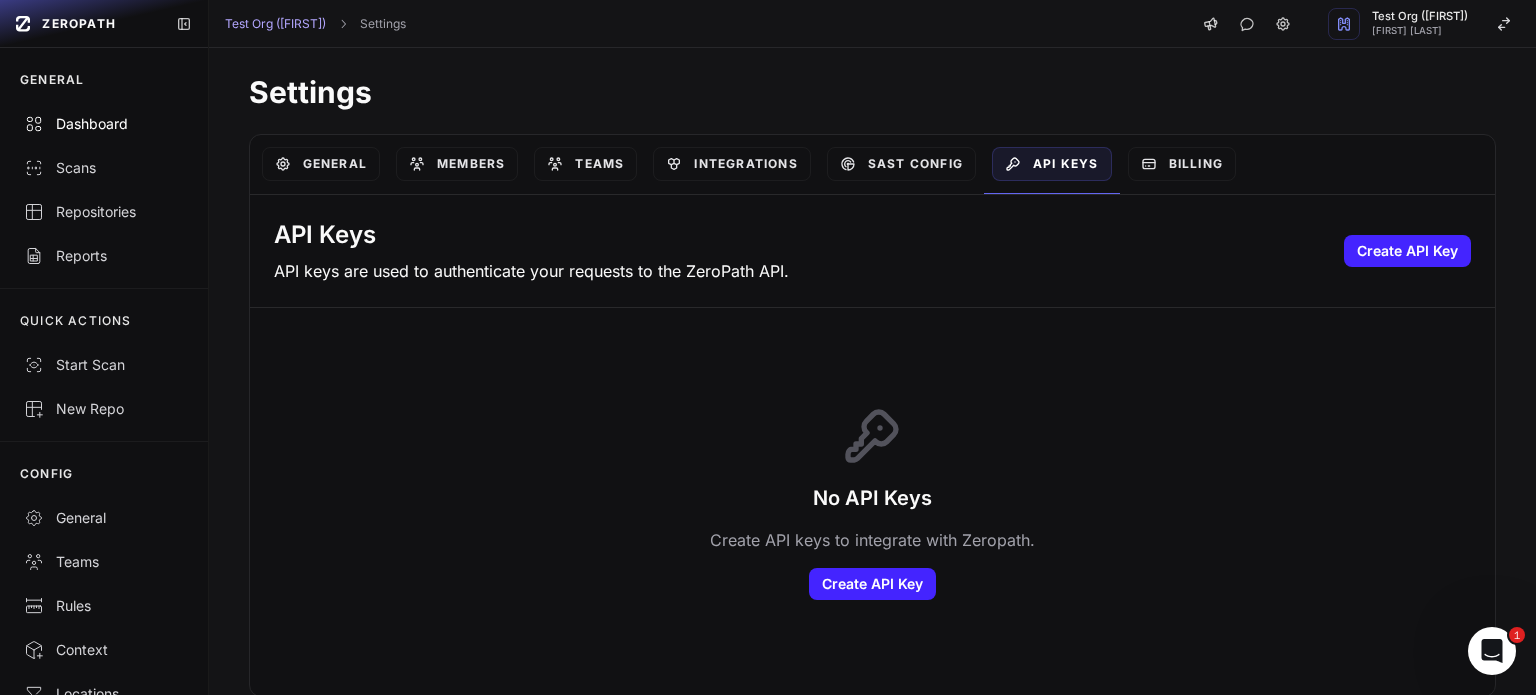 click on "Dashboard" at bounding box center [104, 124] 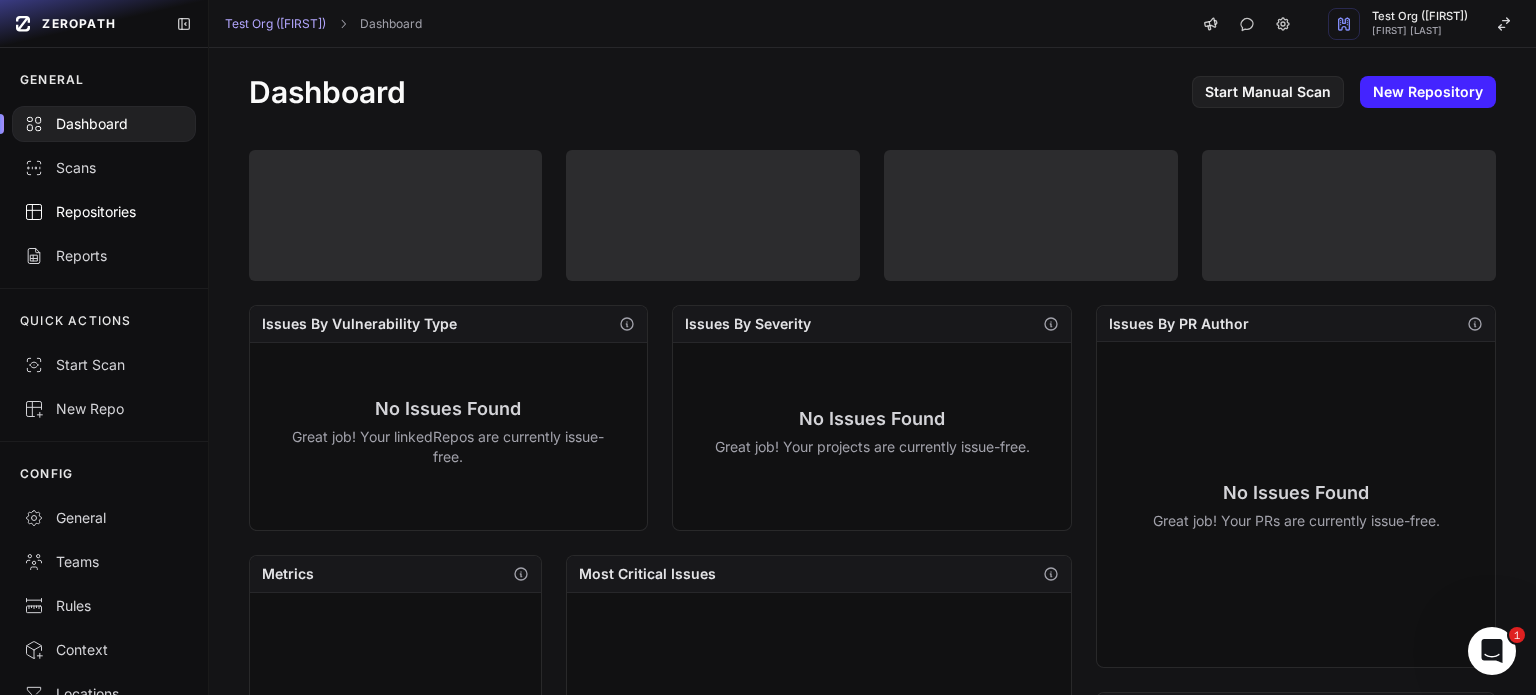 click on "Repositories" at bounding box center (104, 212) 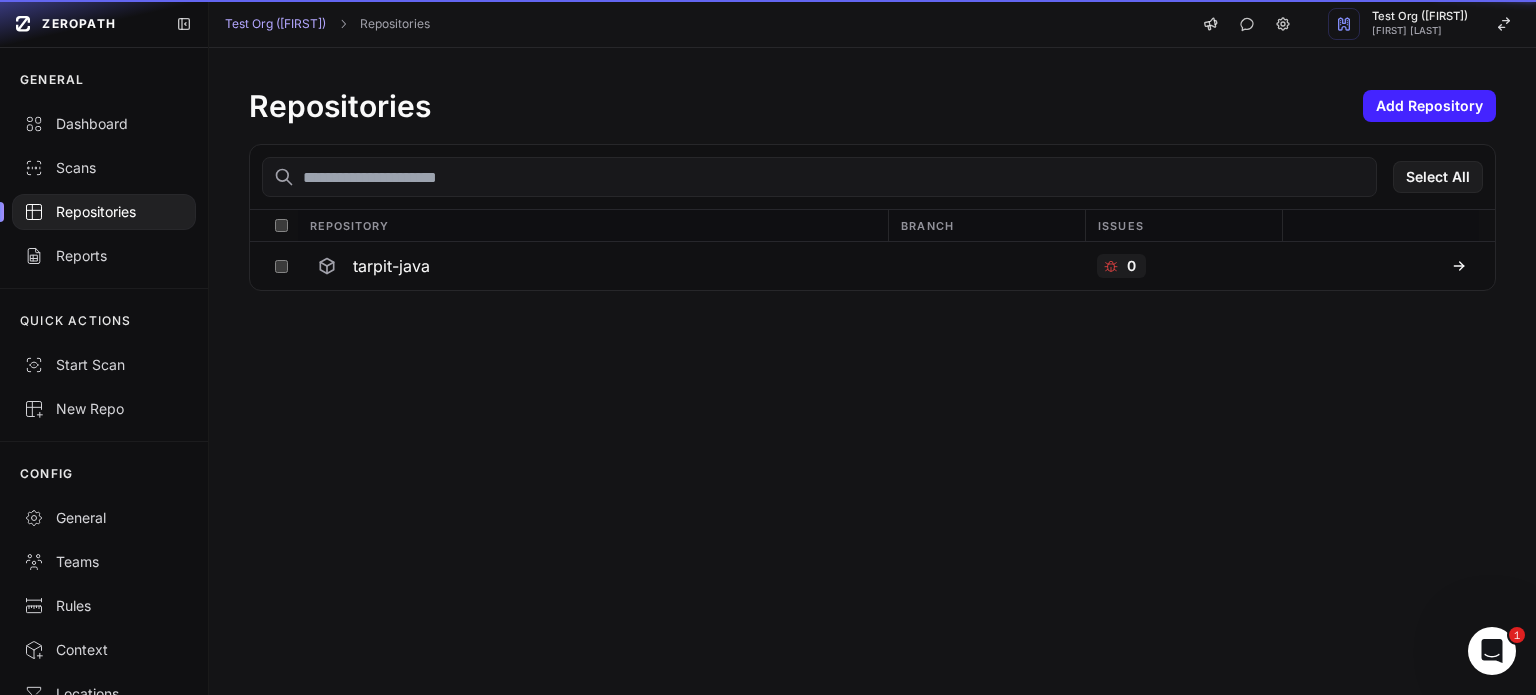 scroll, scrollTop: 0, scrollLeft: 0, axis: both 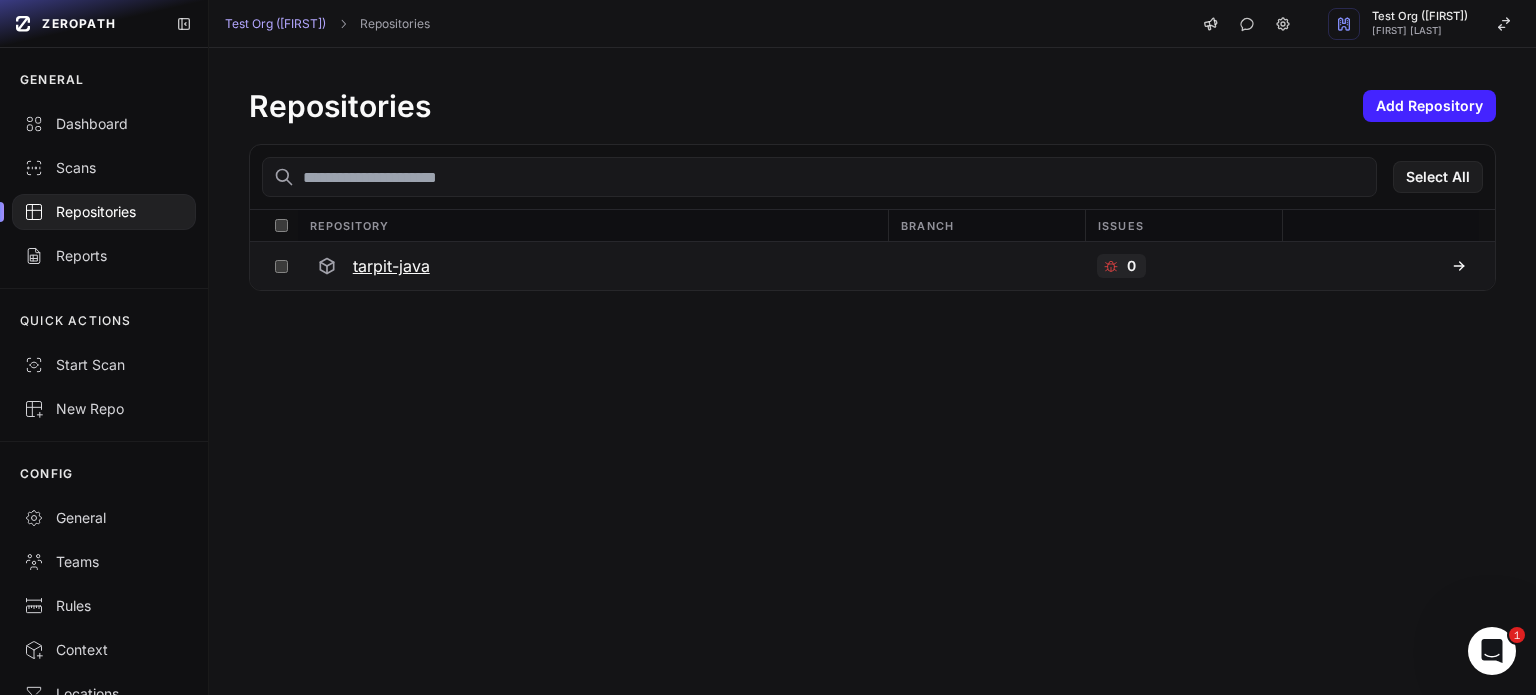 click on "tarpit-java" at bounding box center [391, 266] 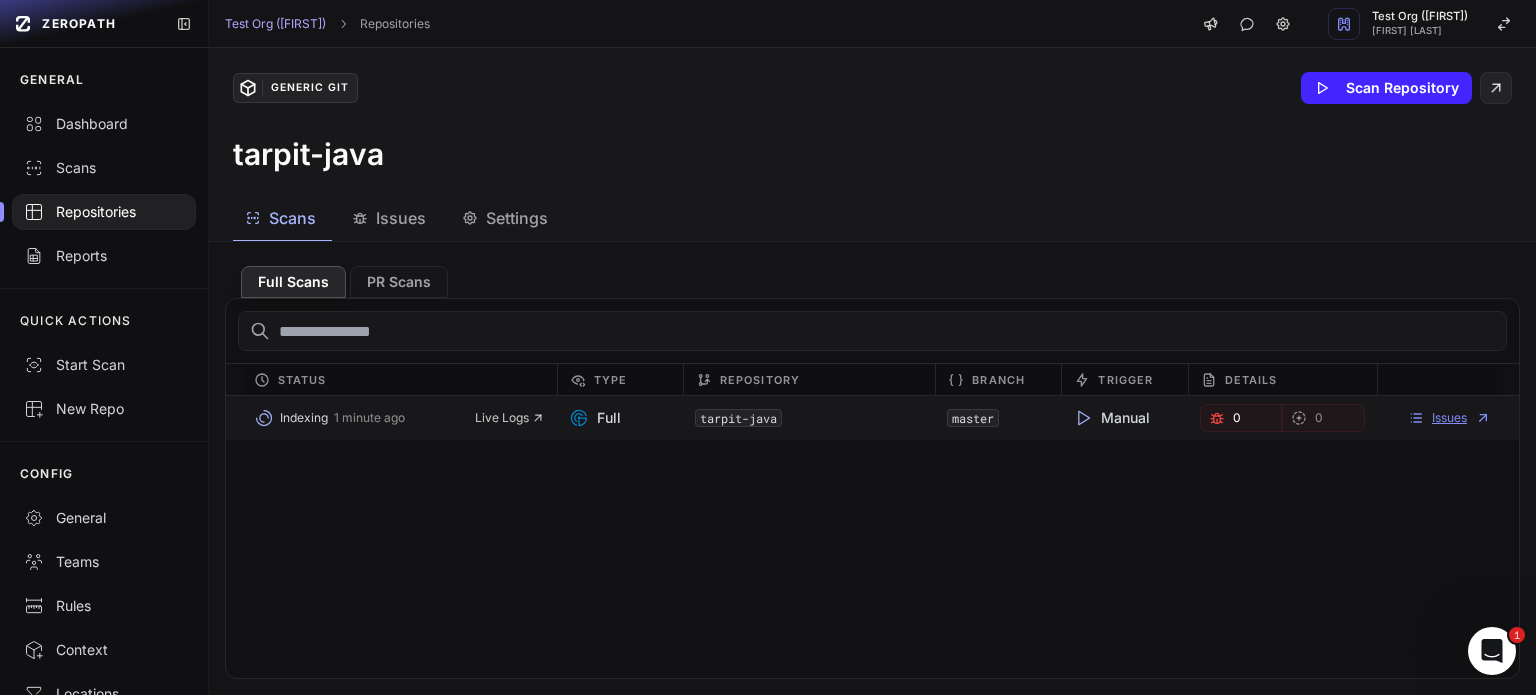 click on "Issues" at bounding box center [1449, 418] 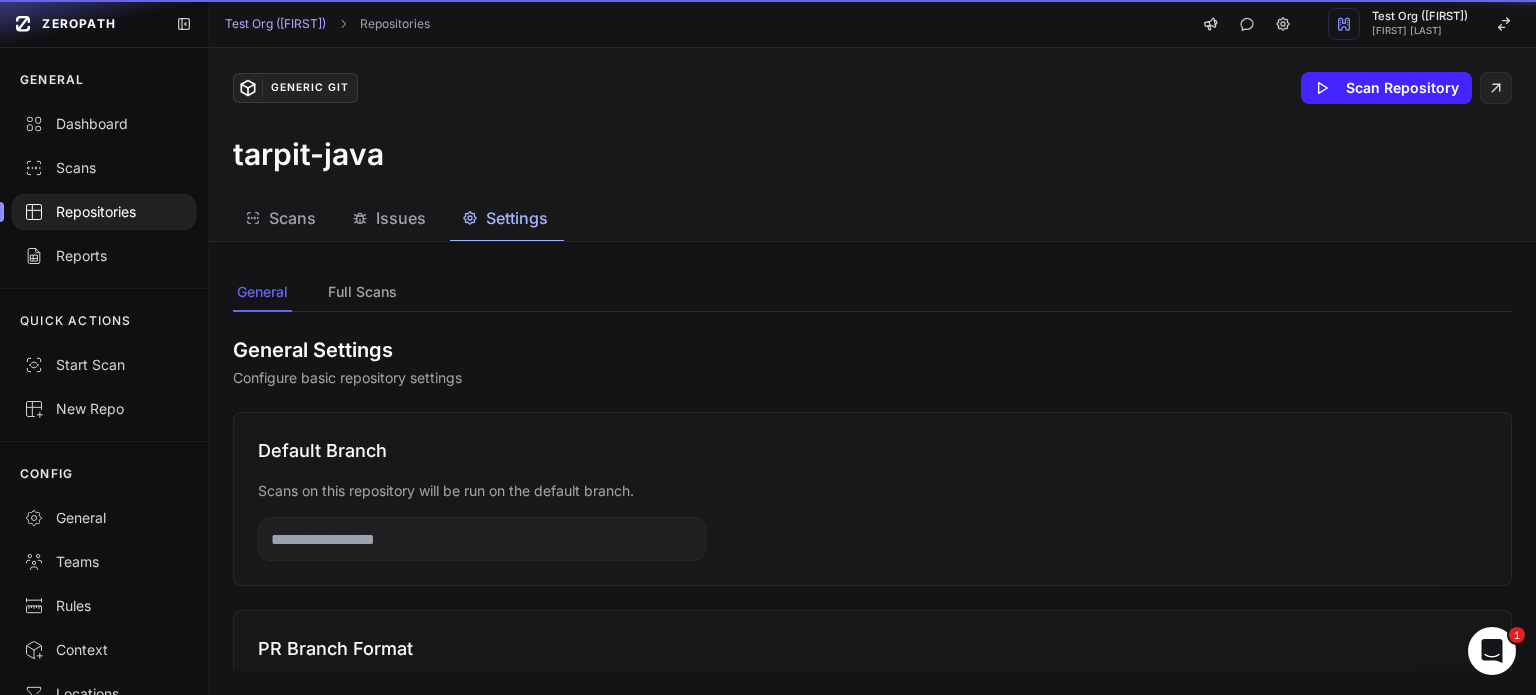 click on "Settings" at bounding box center [517, 218] 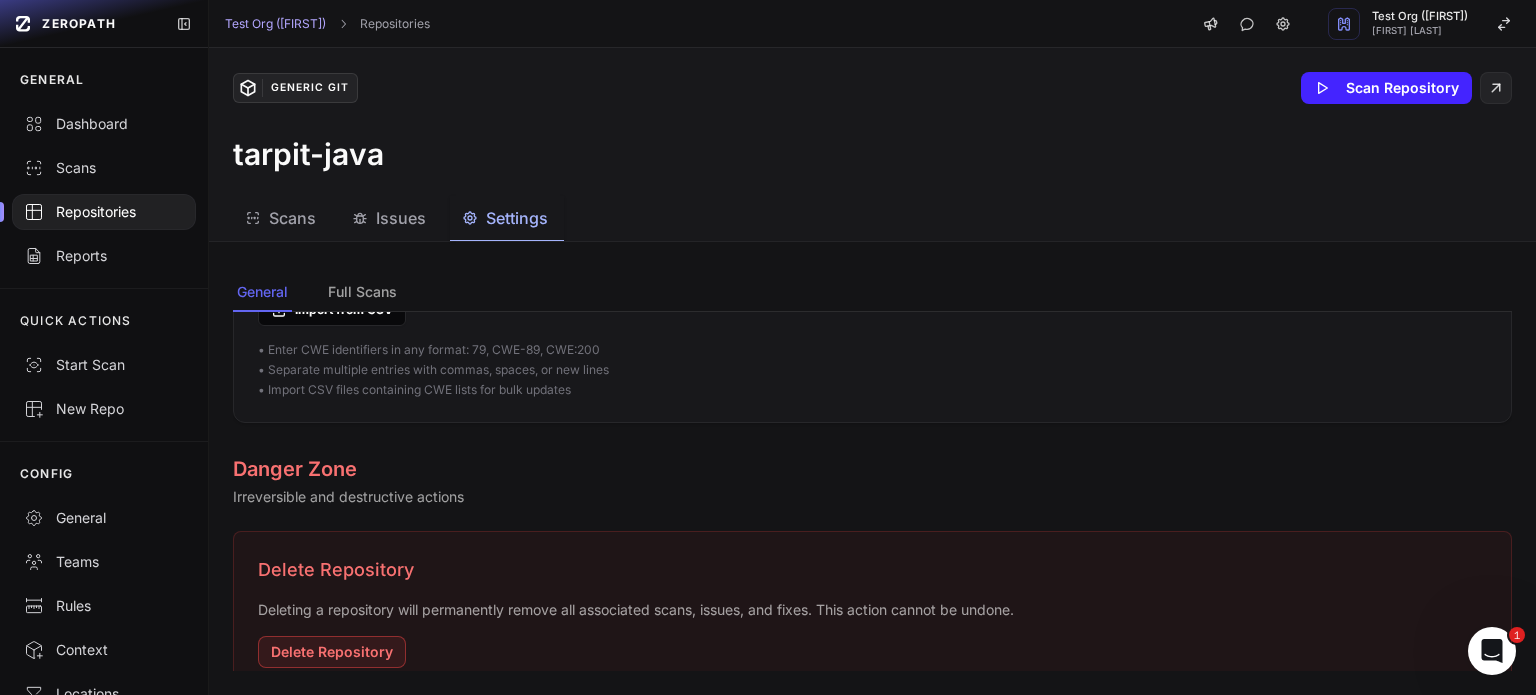 scroll, scrollTop: 1692, scrollLeft: 0, axis: vertical 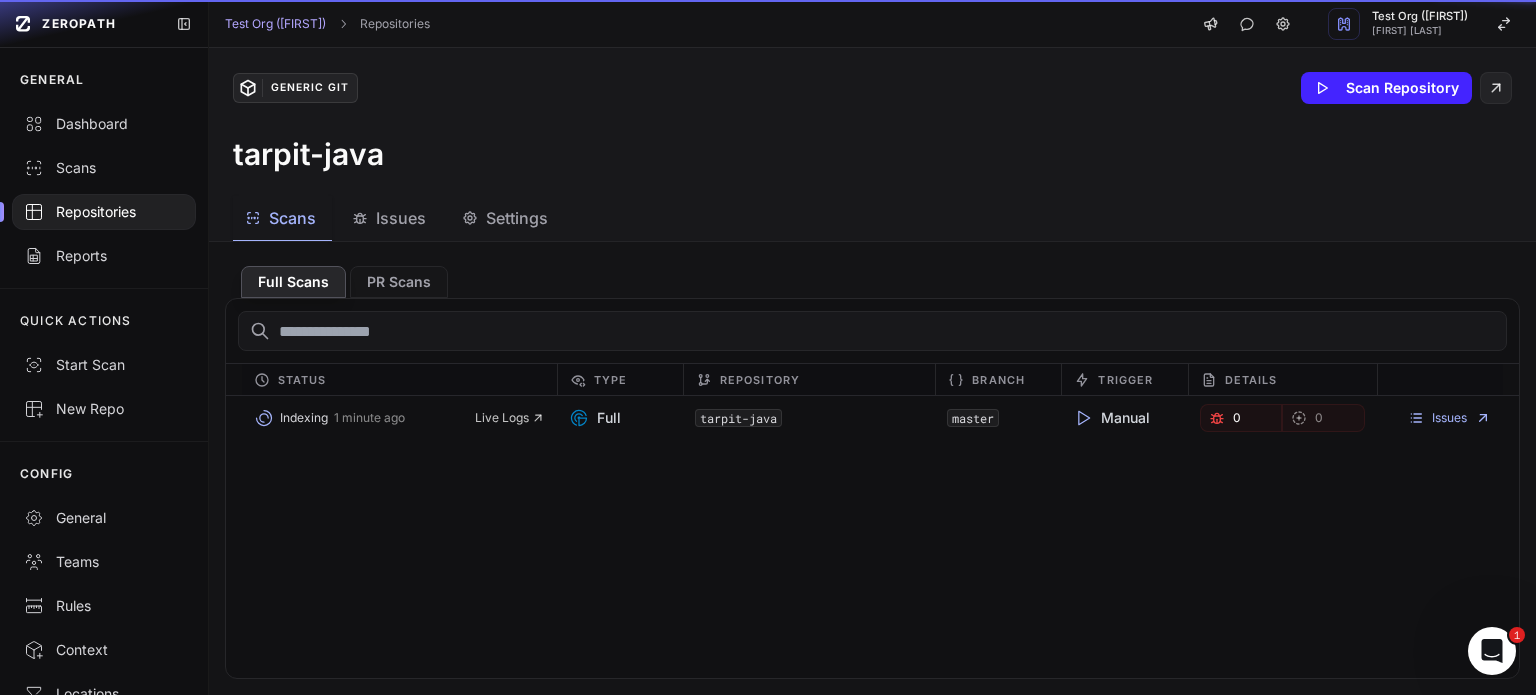 click on "Scans" at bounding box center (292, 218) 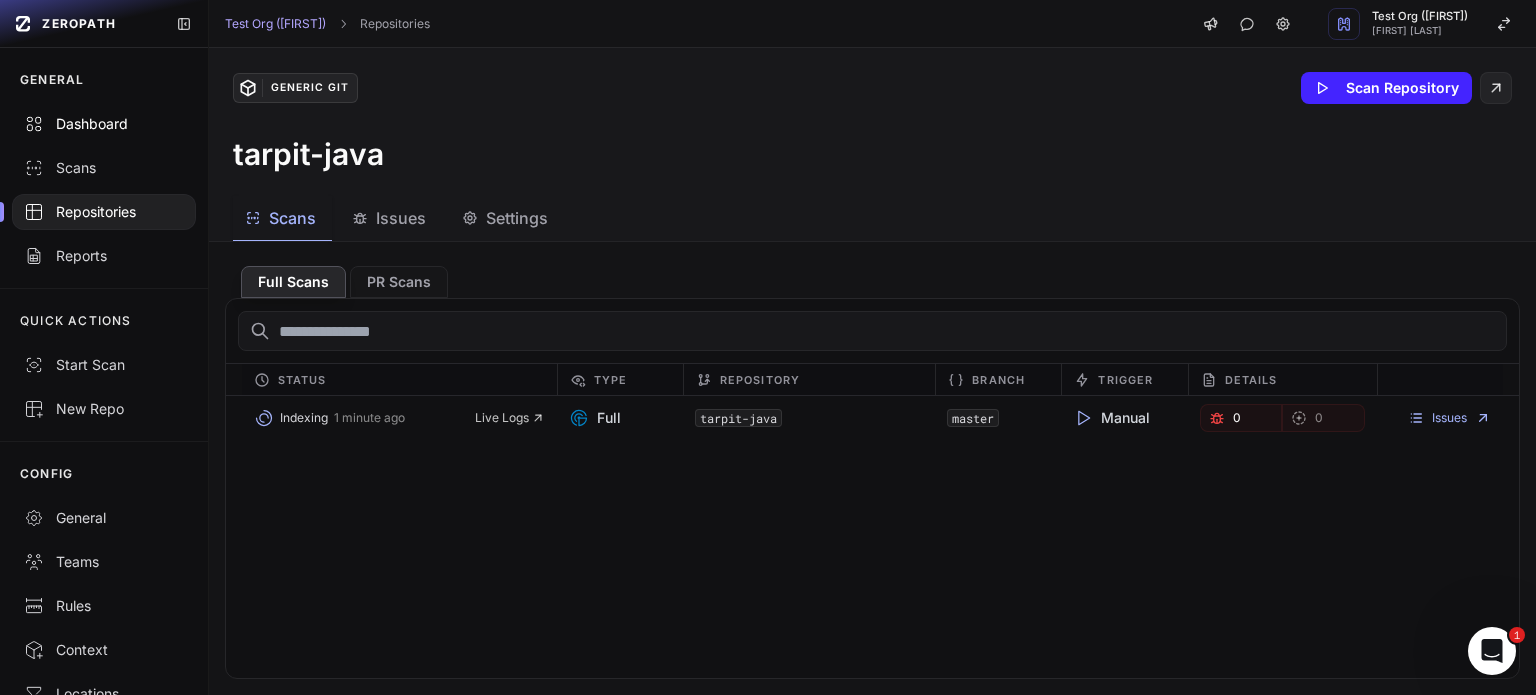 click on "Dashboard" at bounding box center (104, 124) 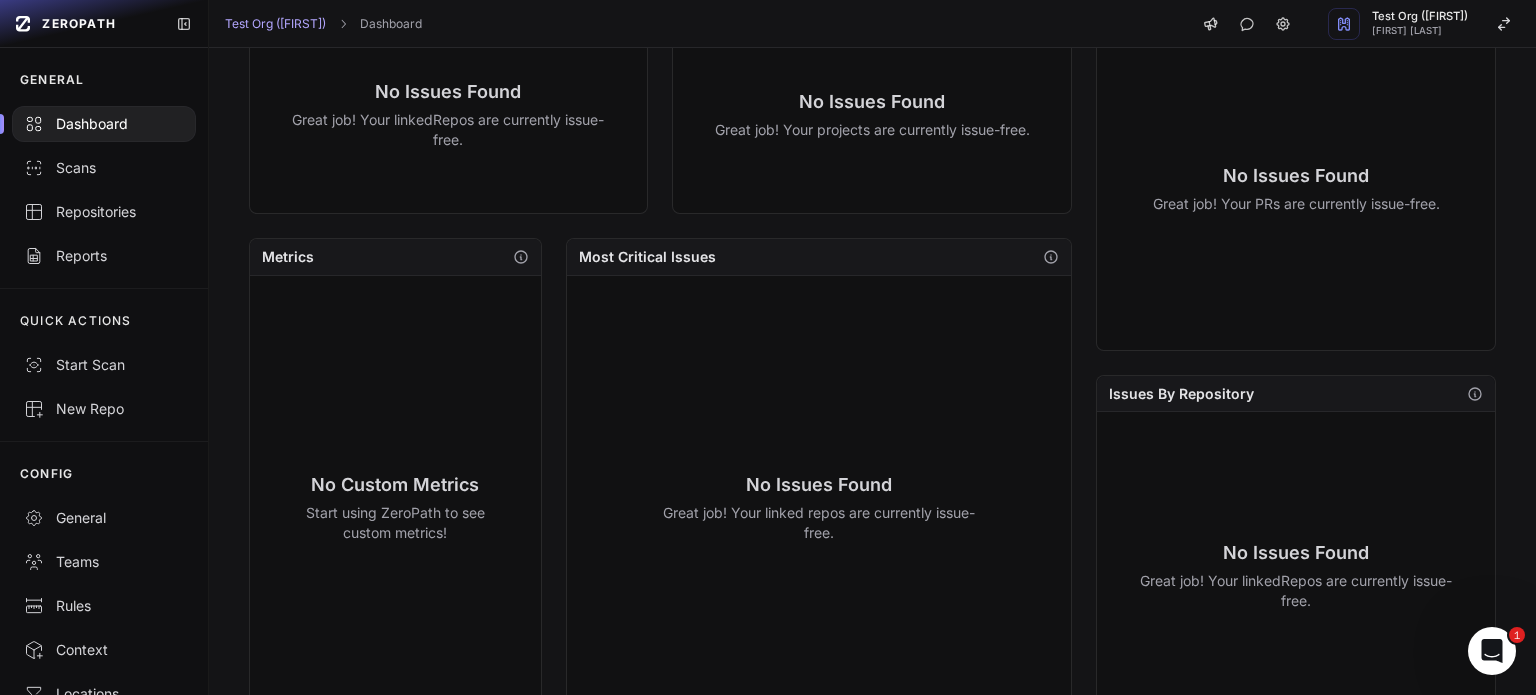 scroll, scrollTop: 414, scrollLeft: 0, axis: vertical 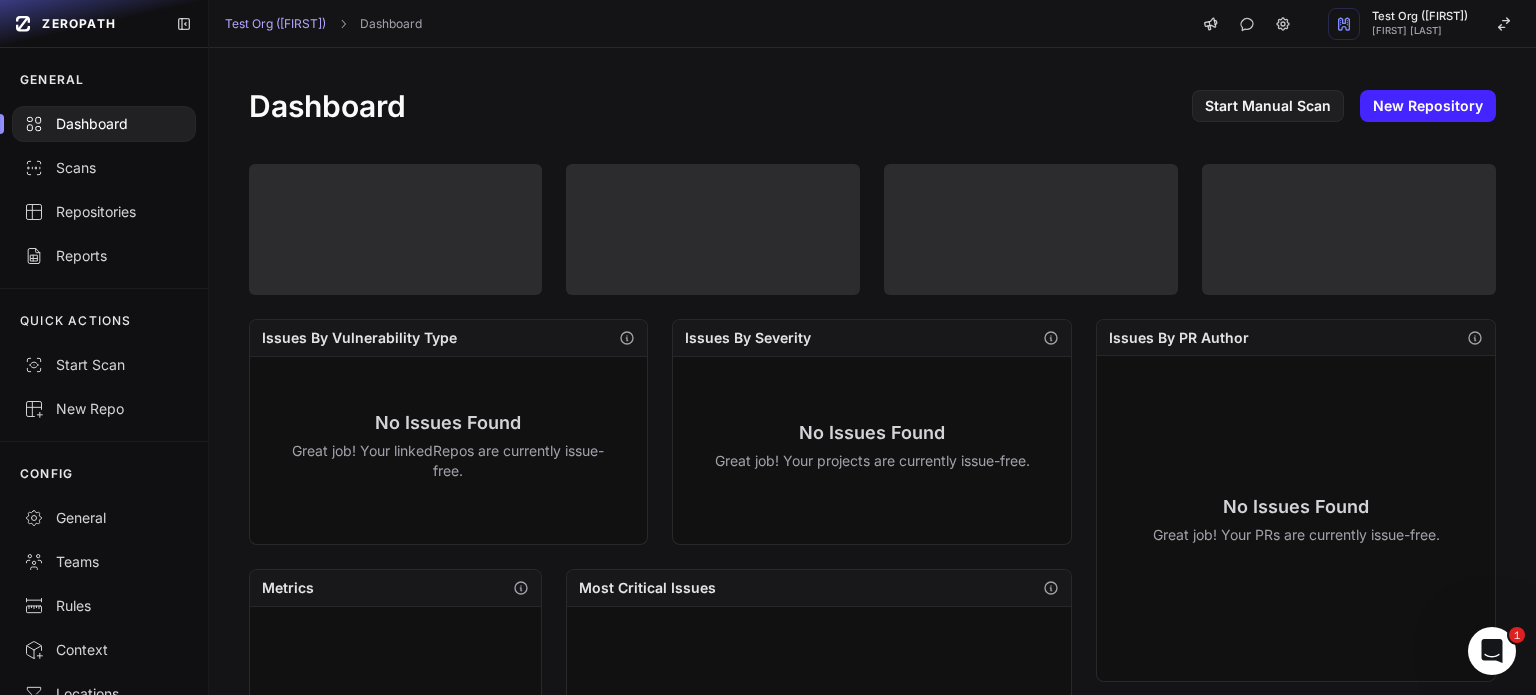 drag, startPoint x: 551, startPoint y: 135, endPoint x: 561, endPoint y: 84, distance: 51.971146 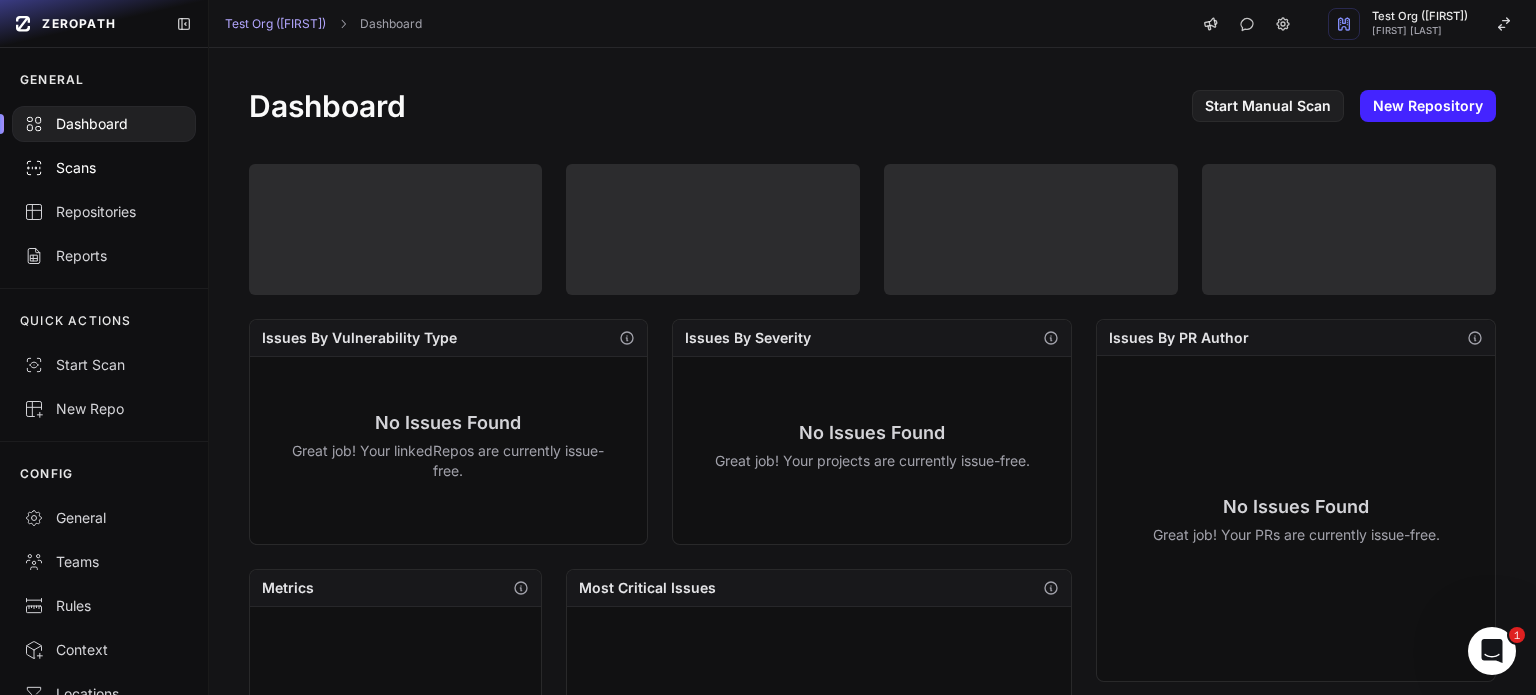 click on "Scans" at bounding box center [104, 168] 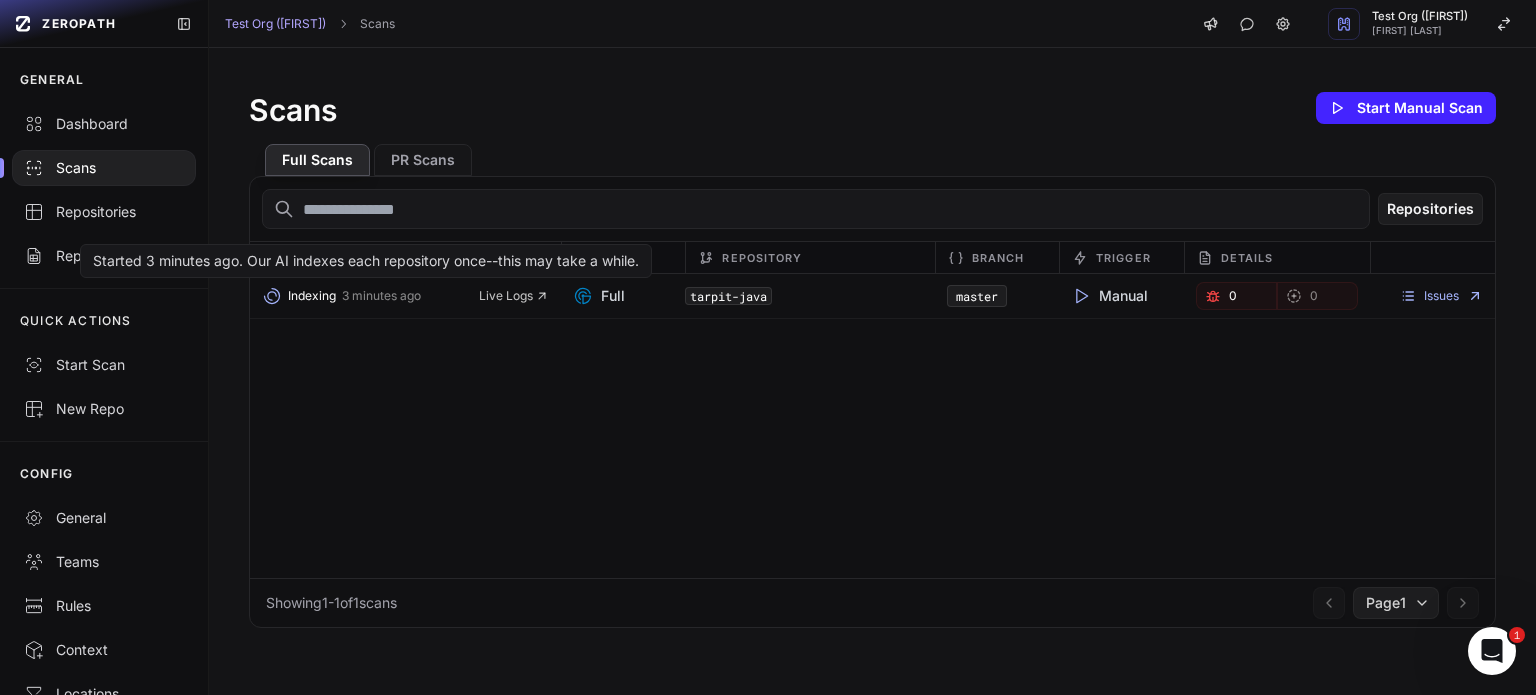 click on "3 minutes ago" at bounding box center (381, 296) 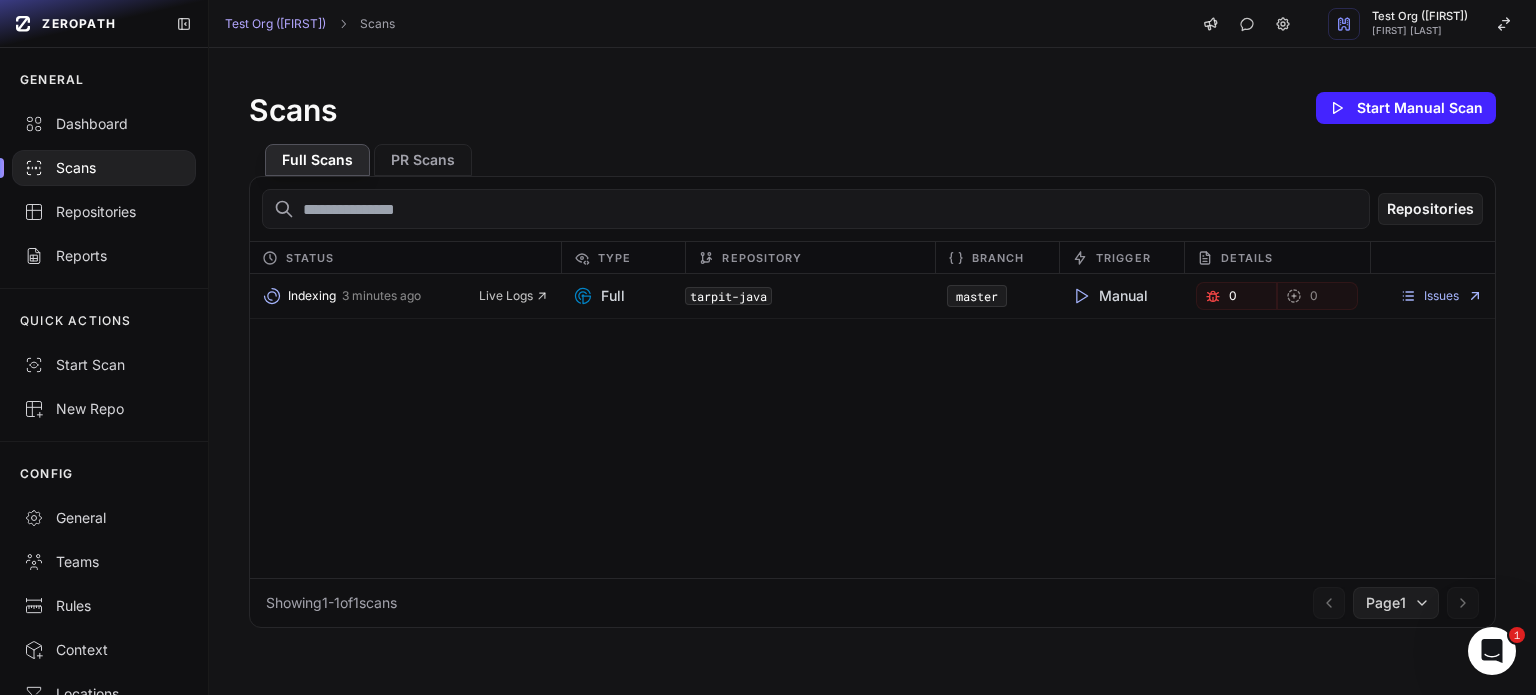 click on "Indexing   3 minutes ago     Live Logs         Full   tarpit-java   master     Manual     0       0
Issues" 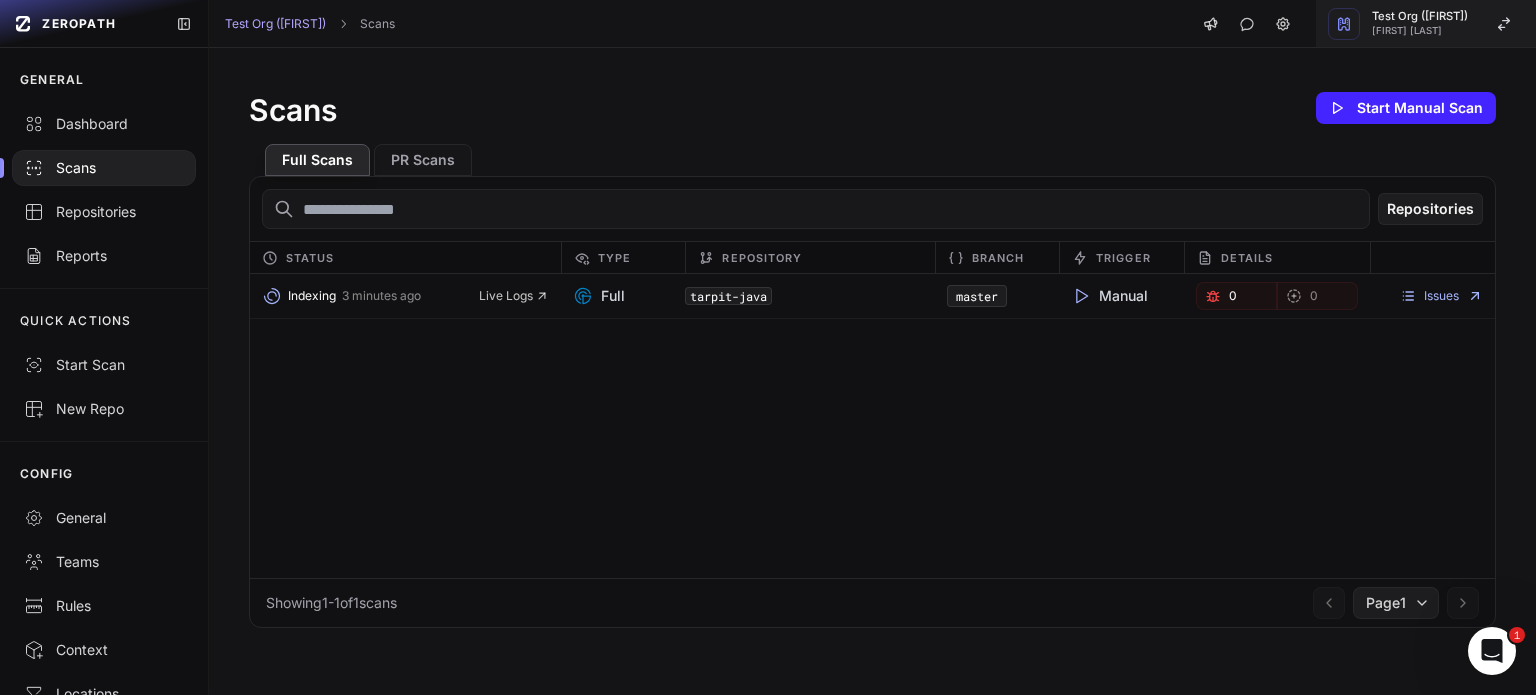 click on "[FIRST] [LAST]" at bounding box center [1420, 31] 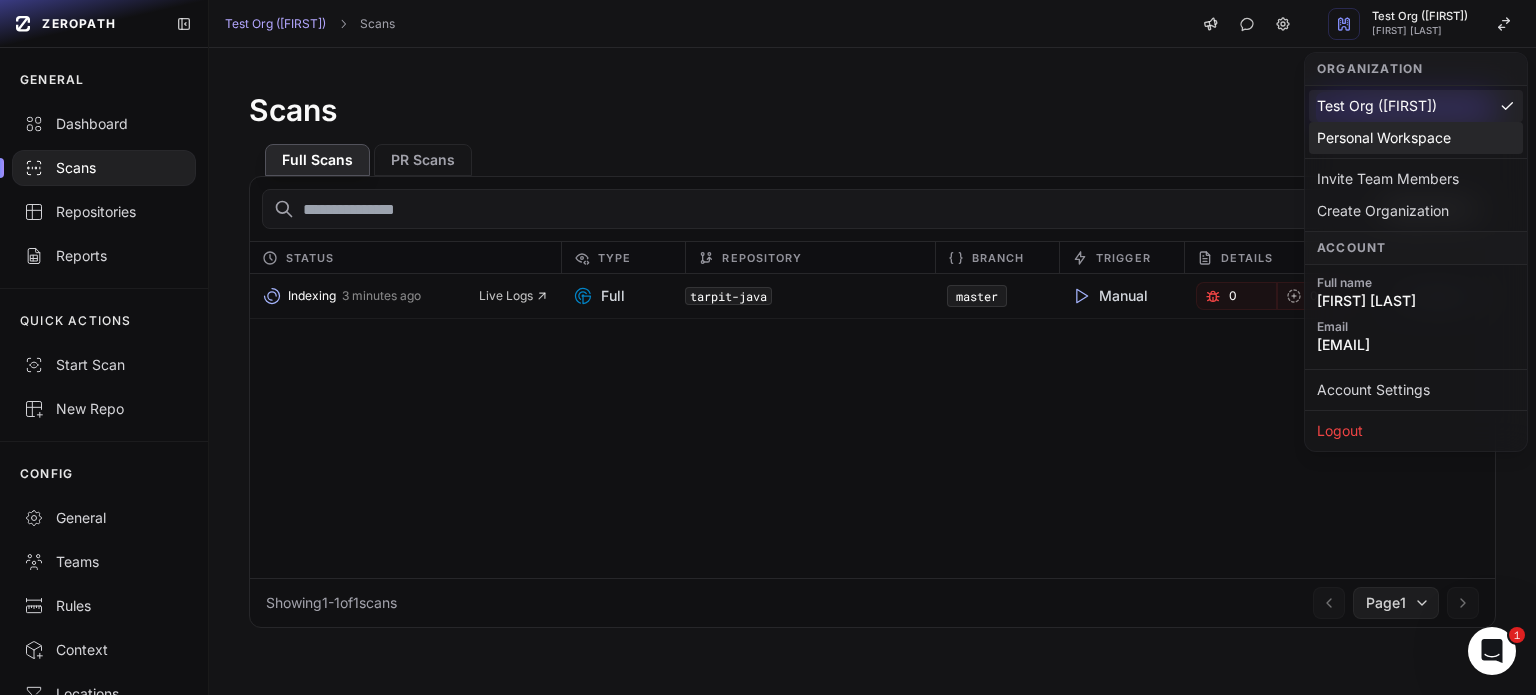click on "Personal Workspace" 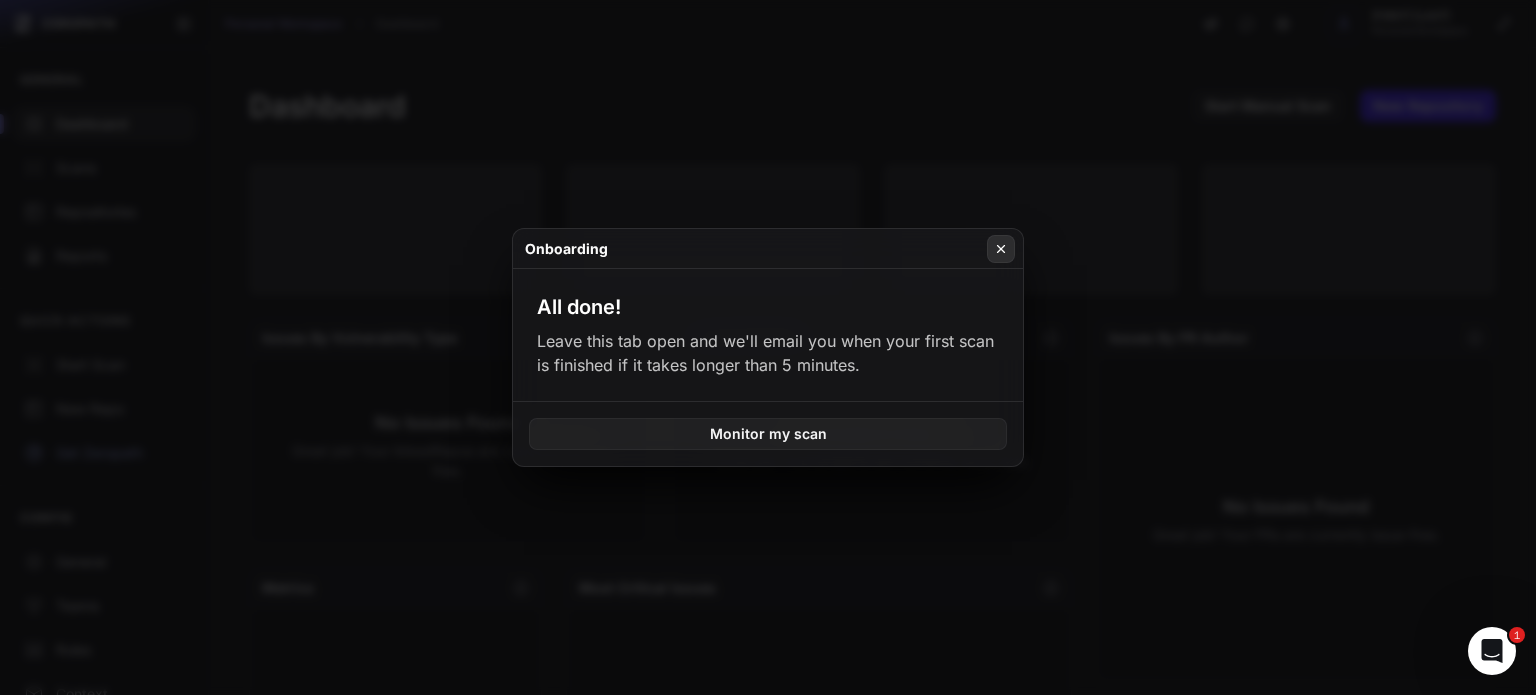 click 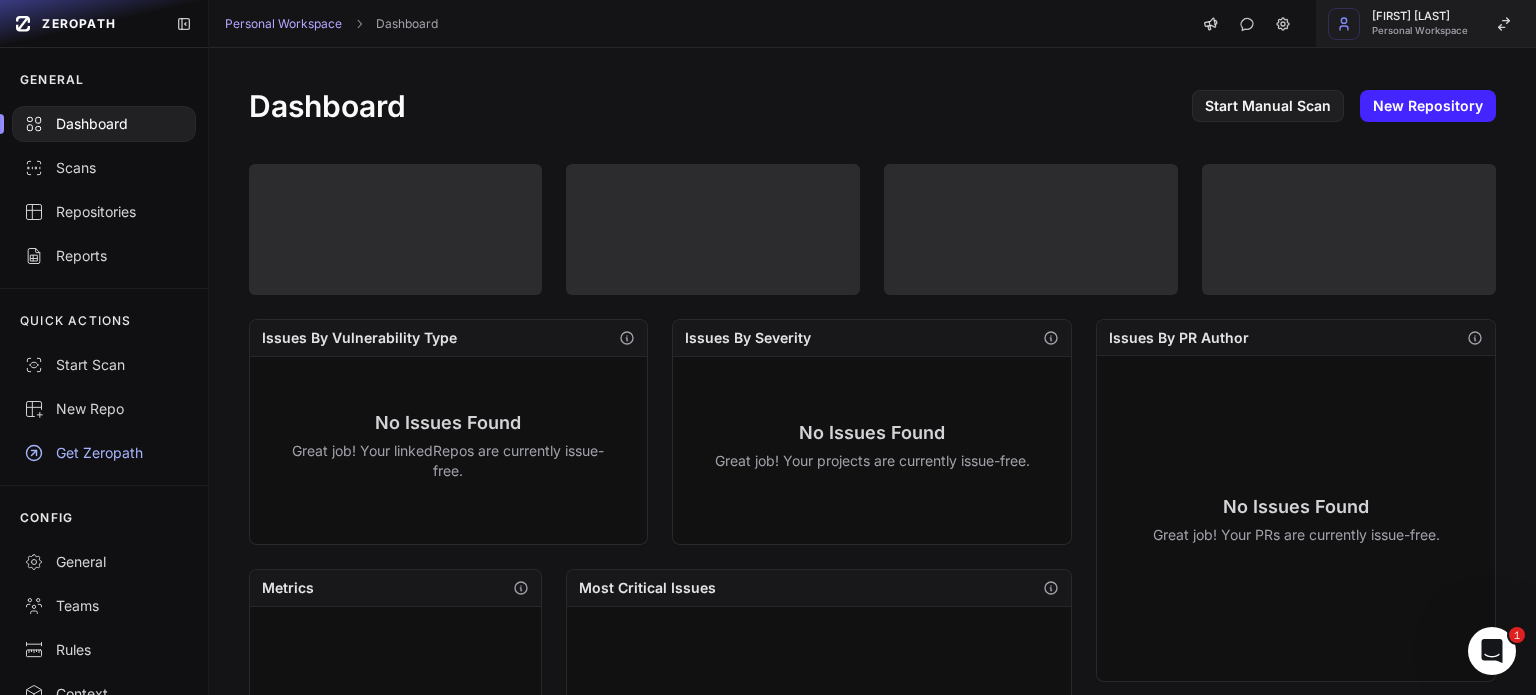 click on "[FIRST] [LAST]" at bounding box center (1420, 16) 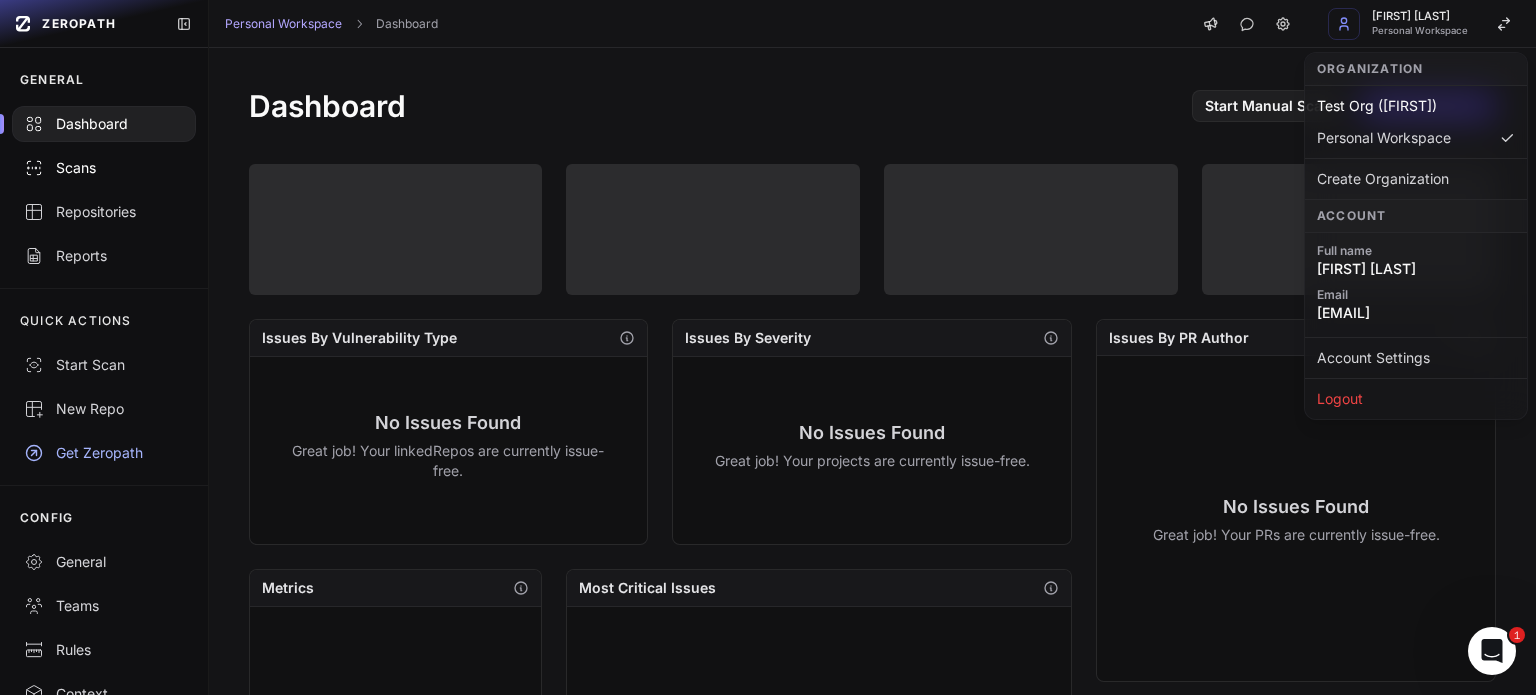 click on "Scans" at bounding box center (104, 168) 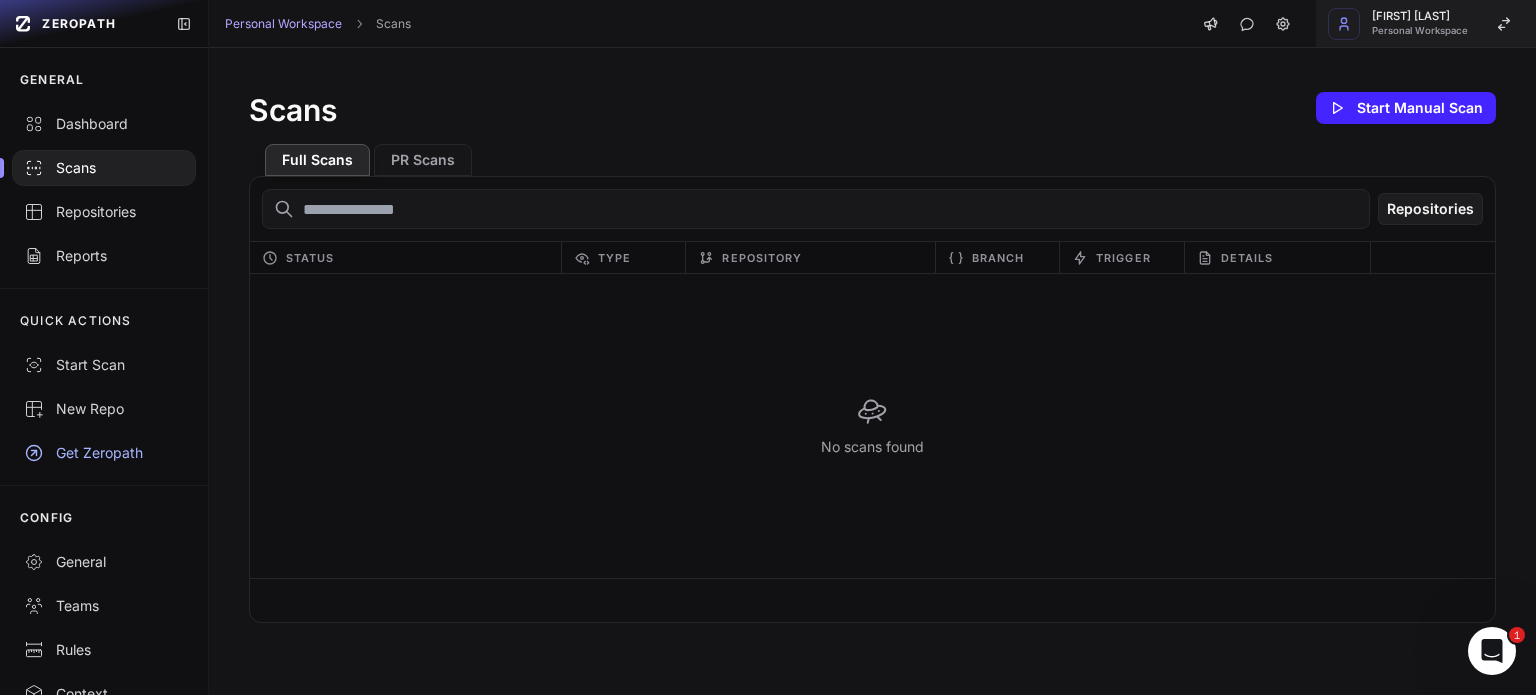 click on "[FIRST] [LAST]   Personal Workspace" 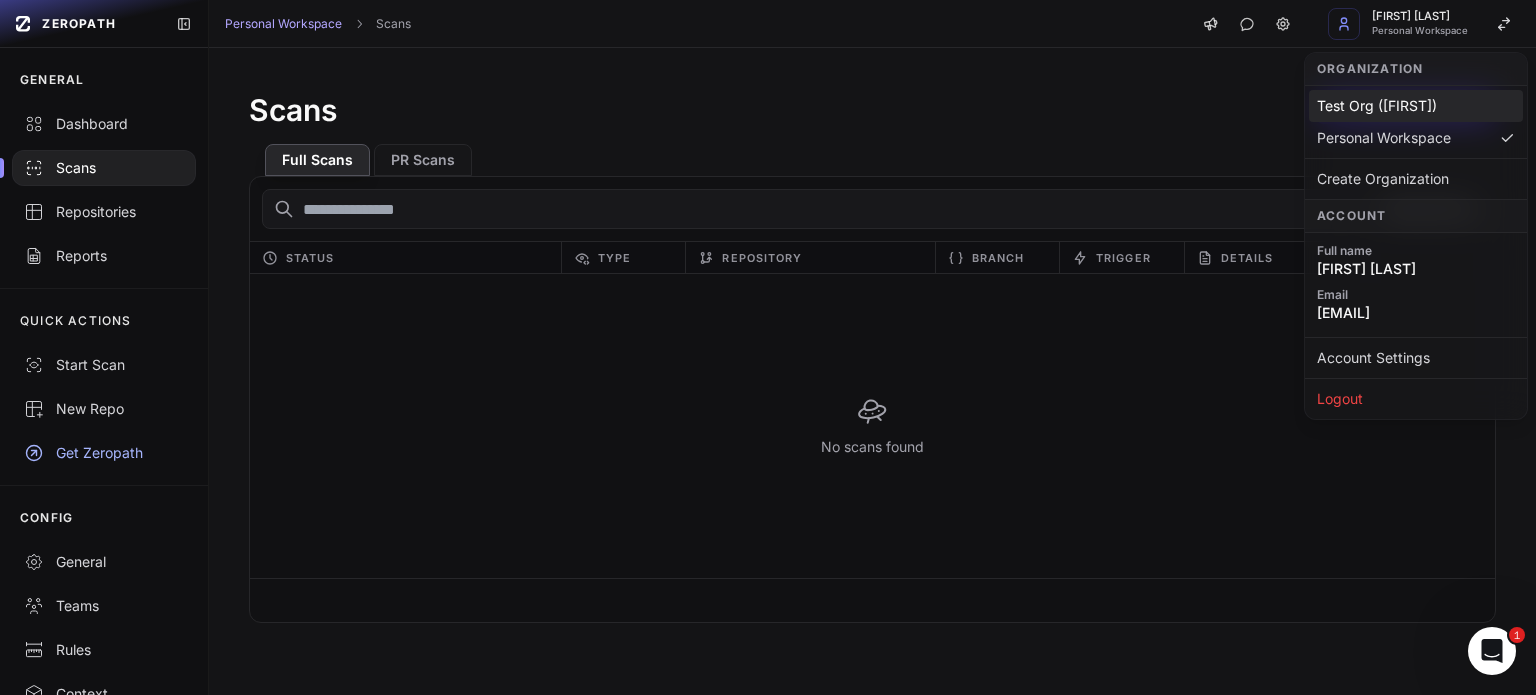click on "Test Org ([FIRST])" at bounding box center [1416, 106] 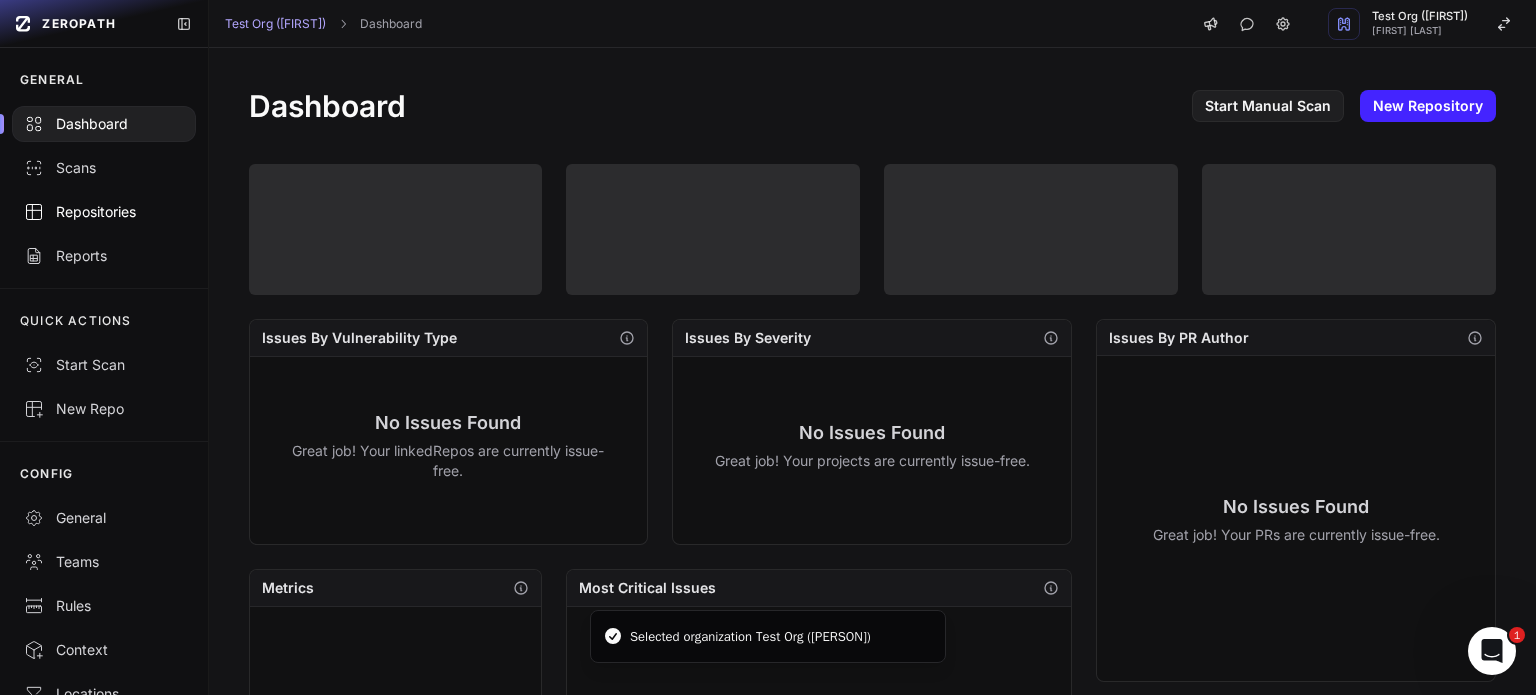 click on "Repositories" at bounding box center (104, 212) 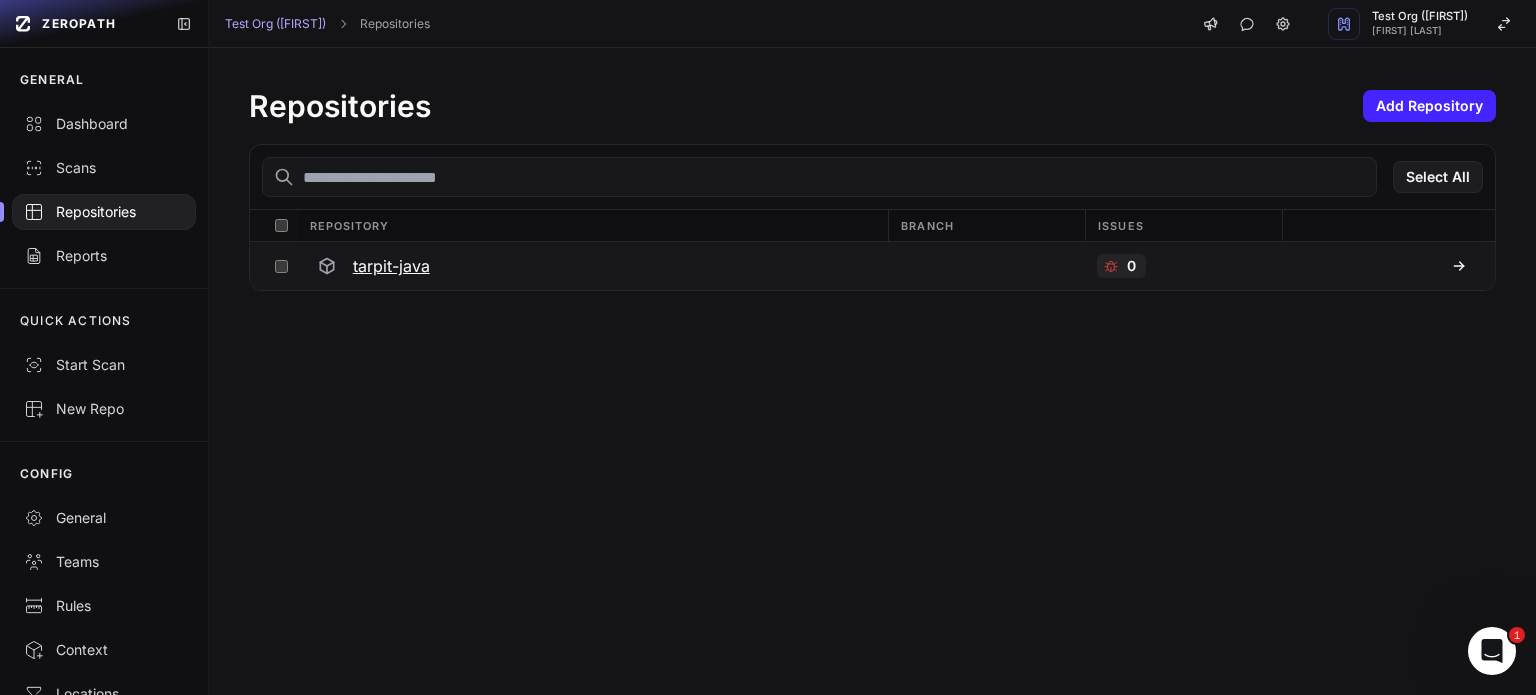 click on "tarpit-java" at bounding box center [391, 266] 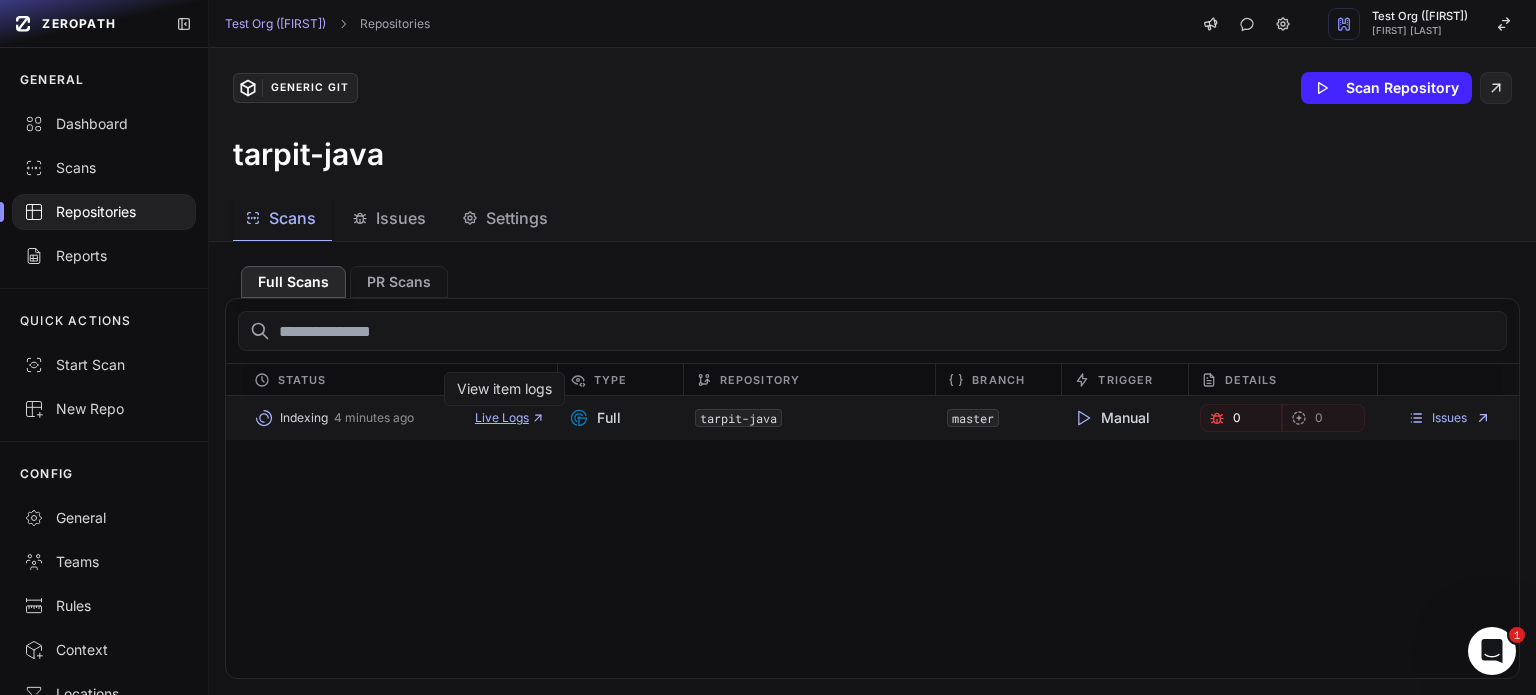 click on "Live Logs" at bounding box center [510, 418] 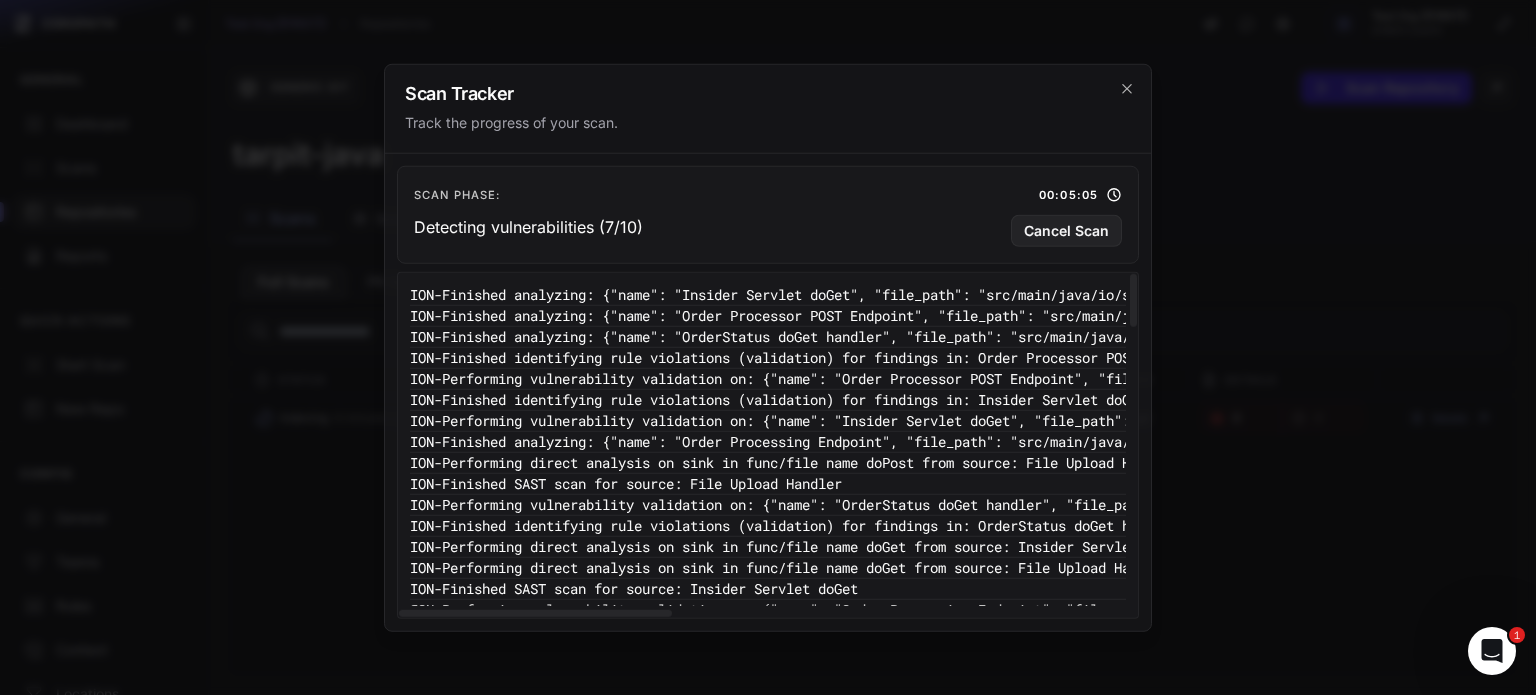 scroll, scrollTop: 0, scrollLeft: 0, axis: both 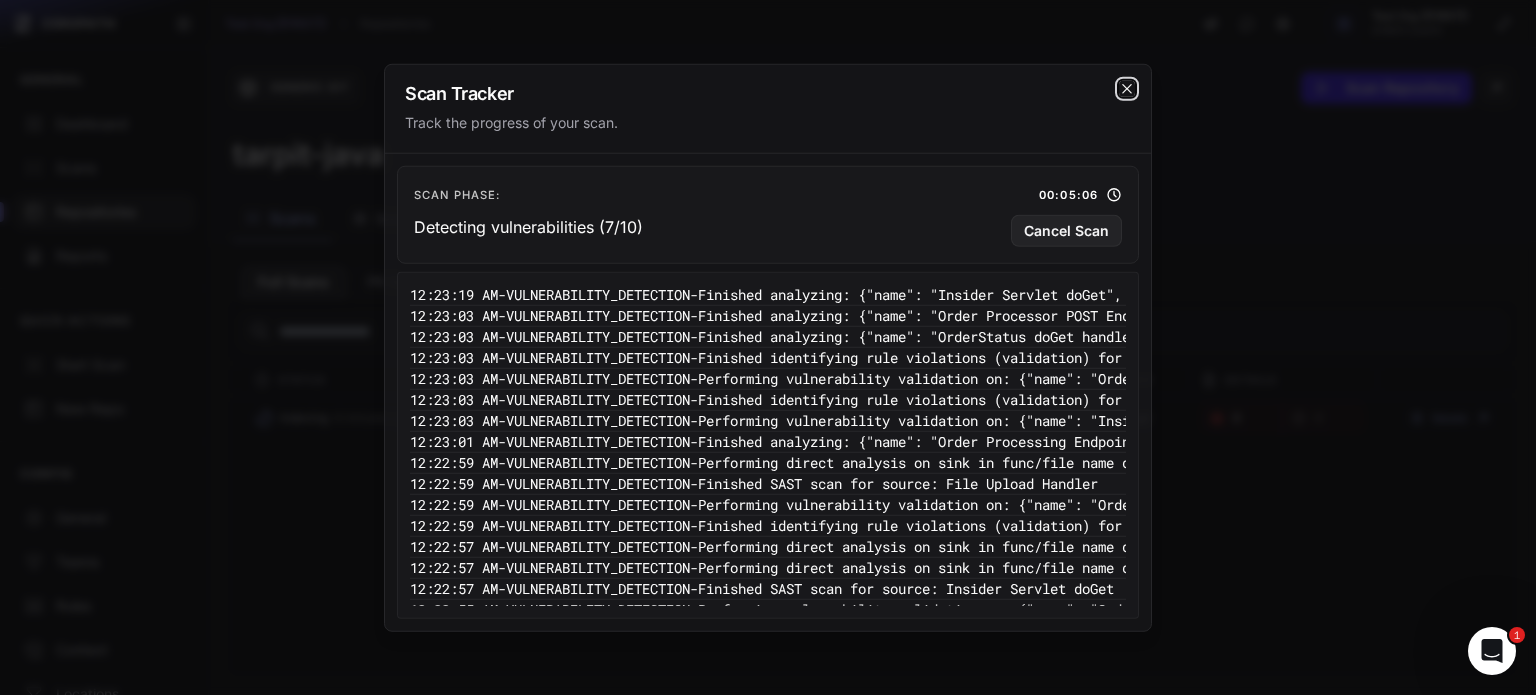 click 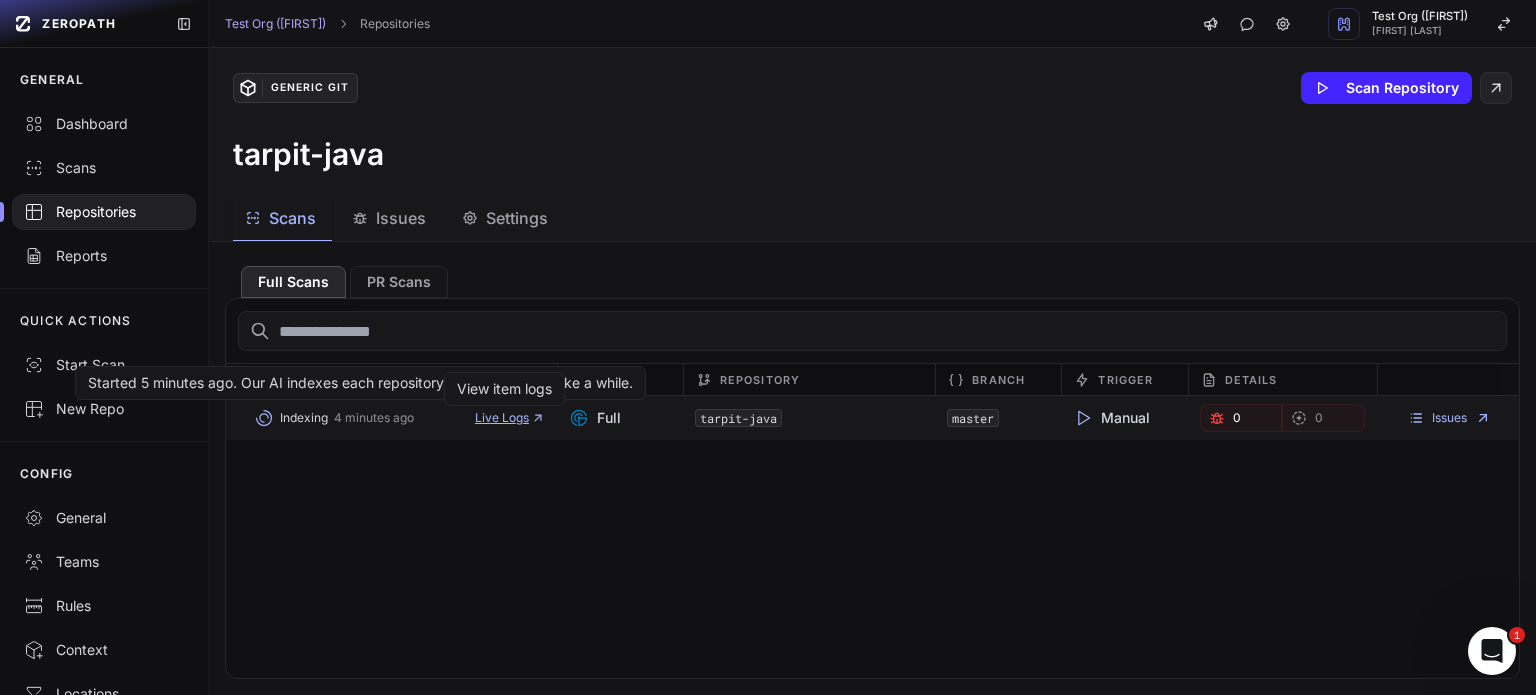 click on "Test Org ([FIRST])" at bounding box center [768, 347] 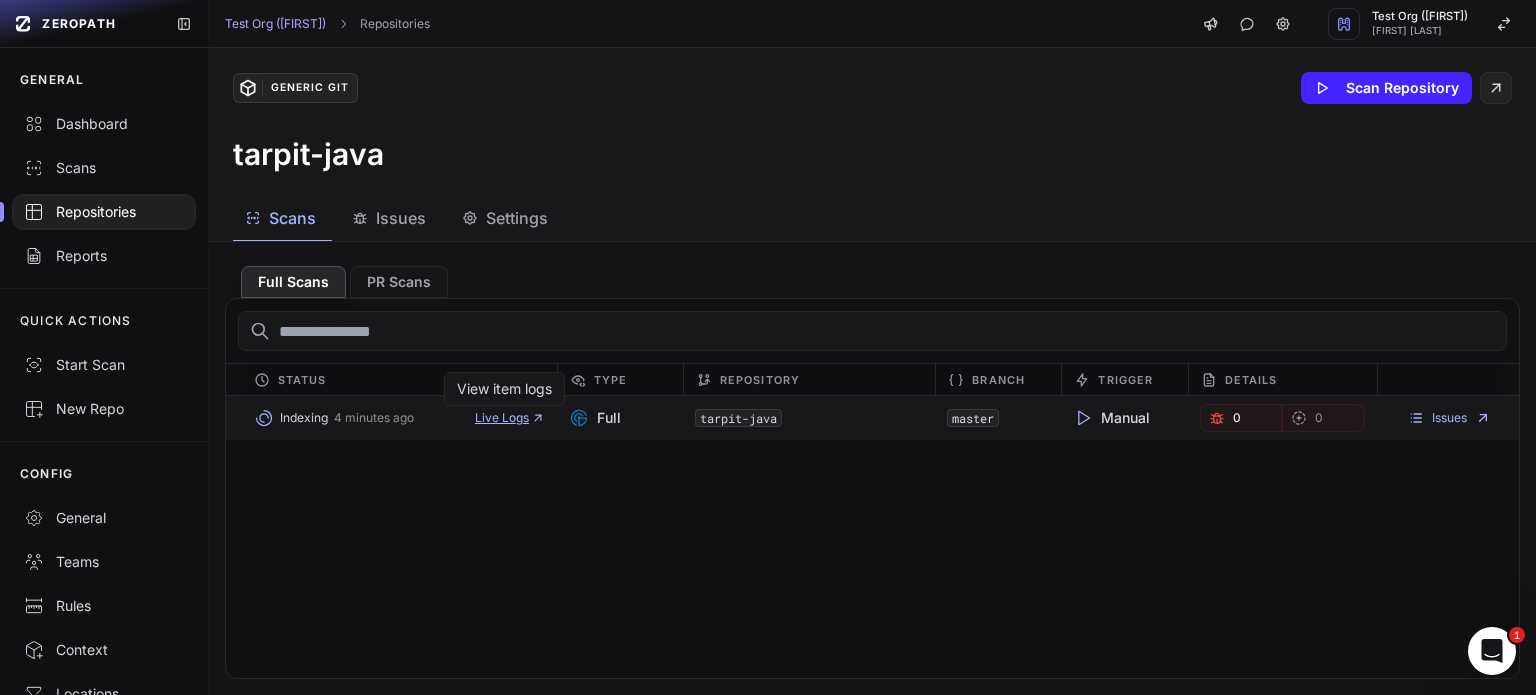 click on "Live Logs" at bounding box center (510, 418) 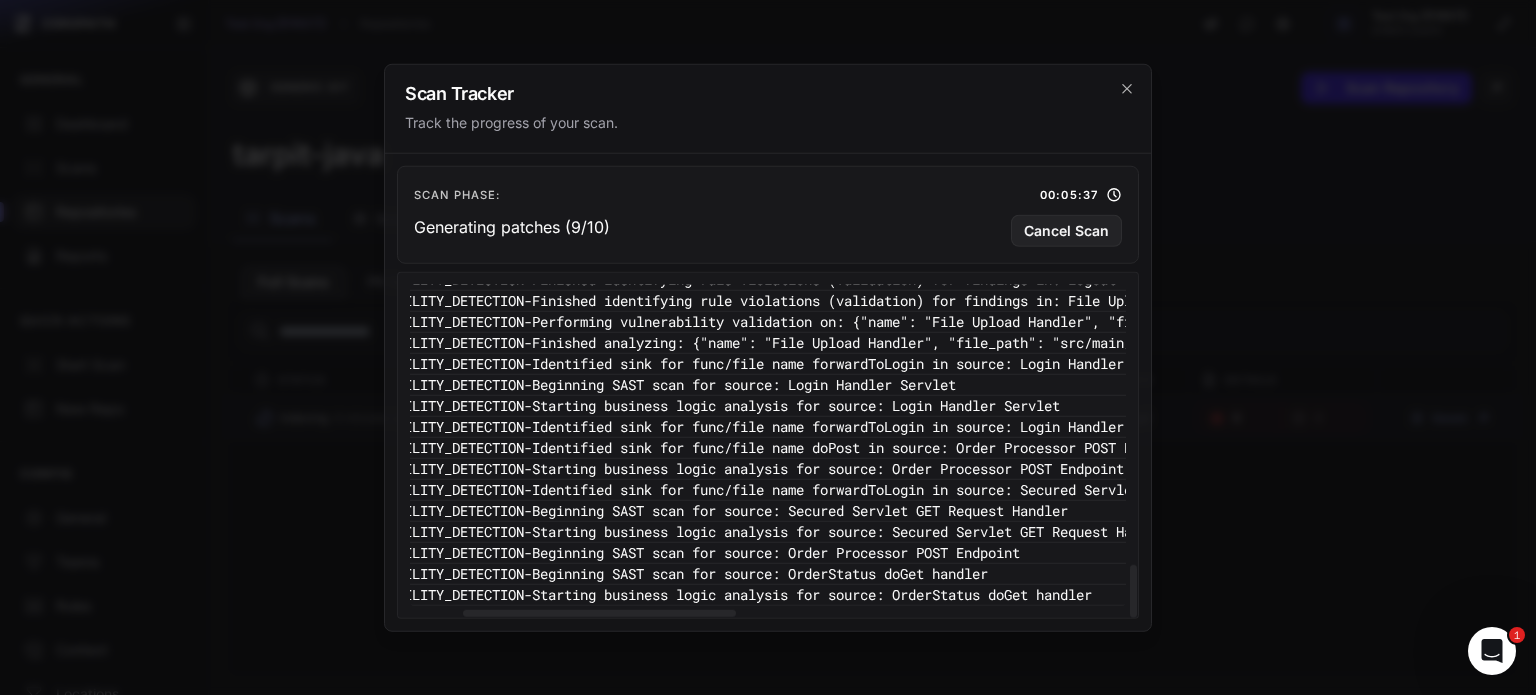 scroll, scrollTop: 1758, scrollLeft: 167, axis: both 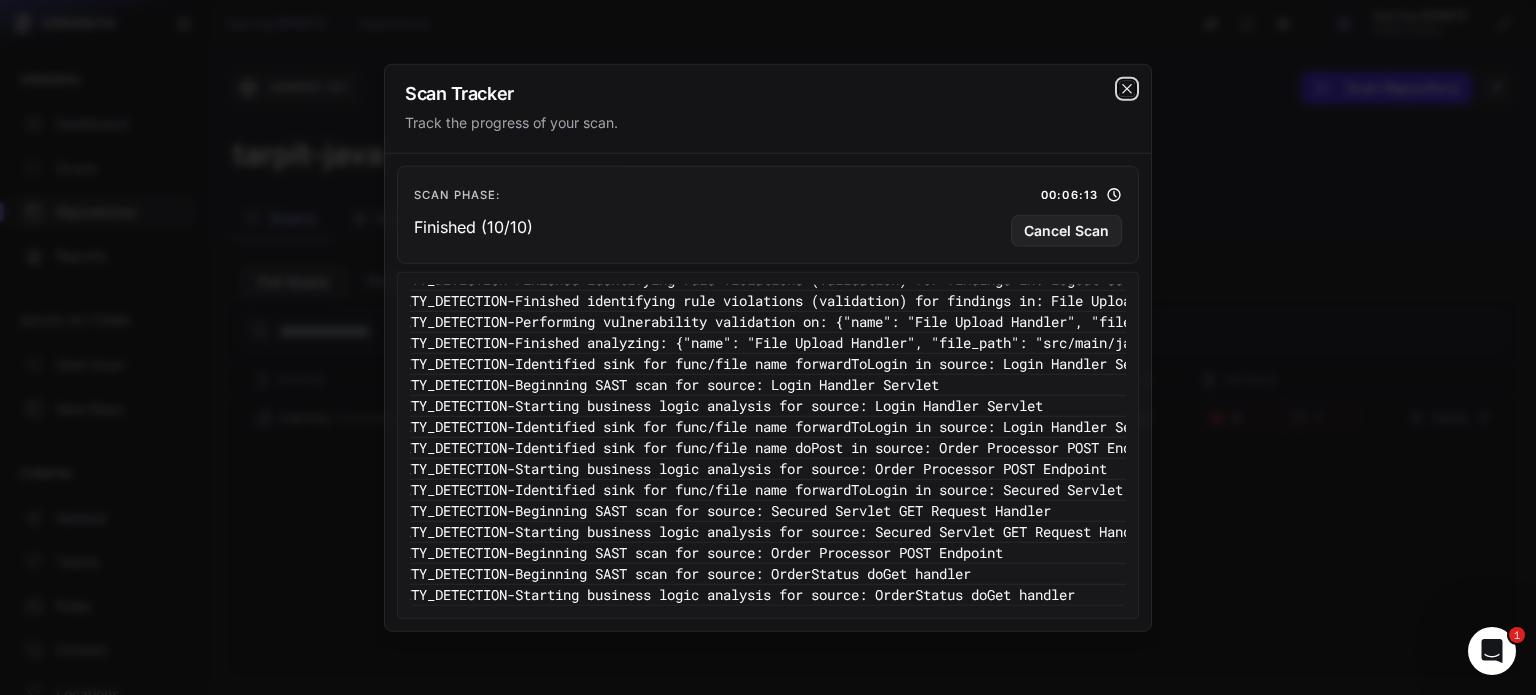 click 